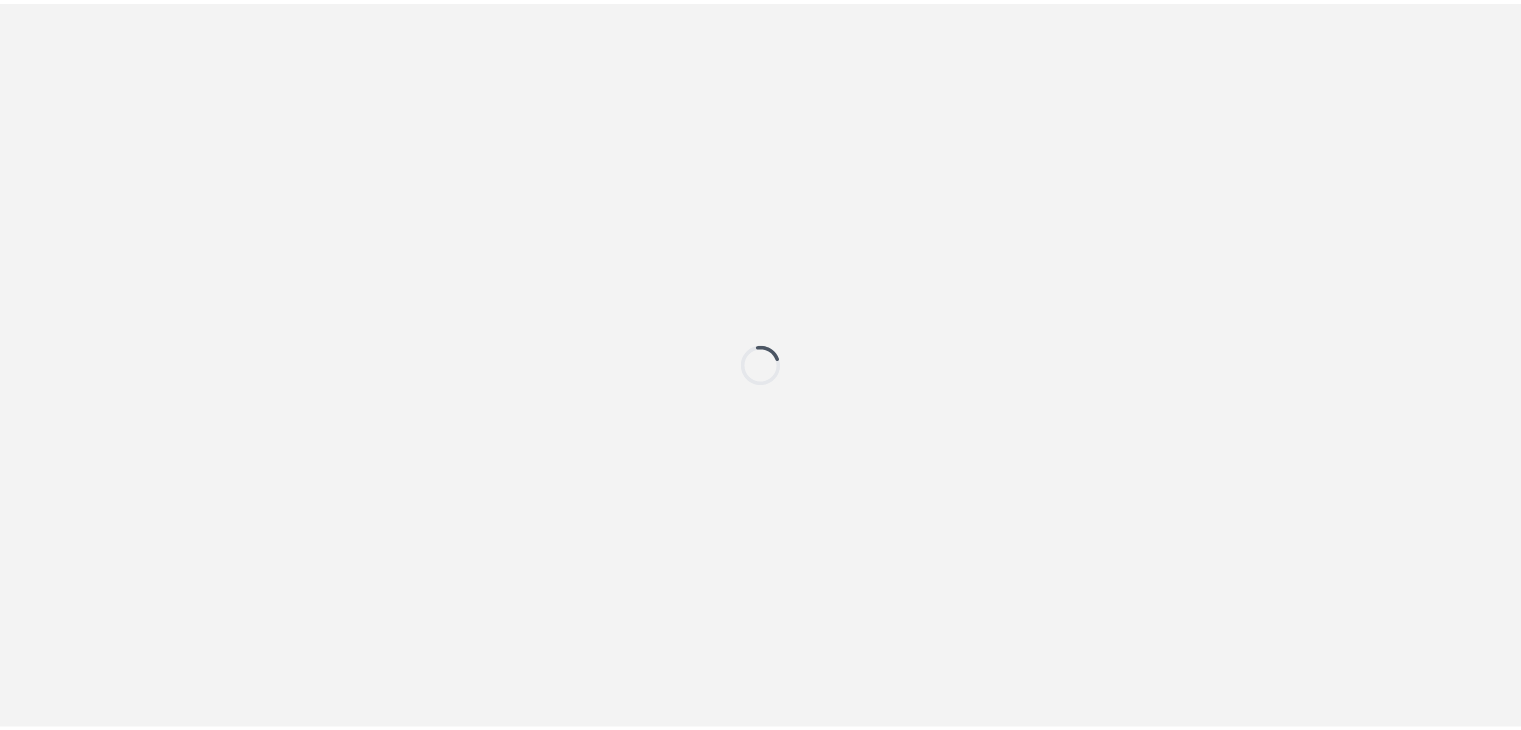 scroll, scrollTop: 0, scrollLeft: 0, axis: both 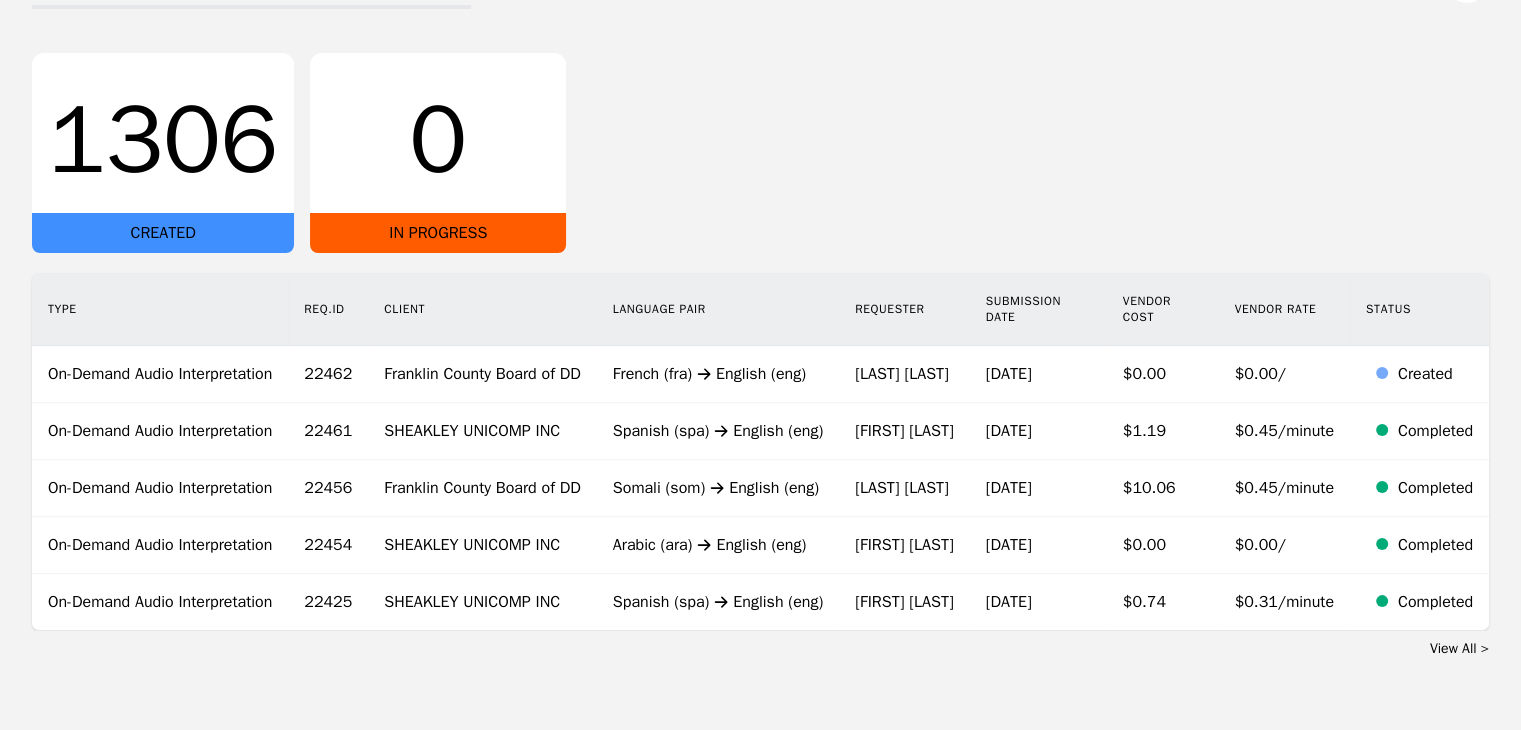 click on "French (fra) English (eng)" at bounding box center [718, 374] 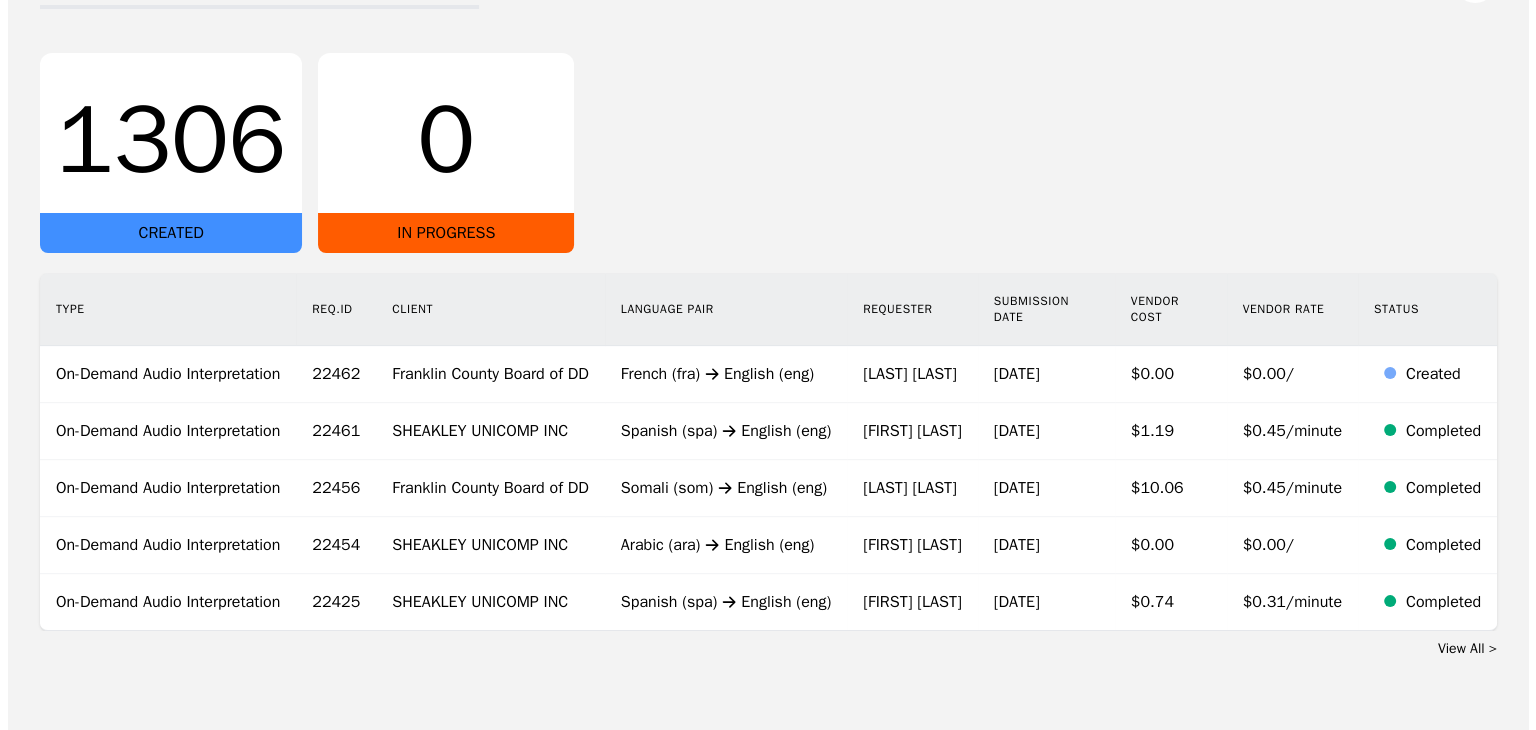 scroll, scrollTop: 0, scrollLeft: 0, axis: both 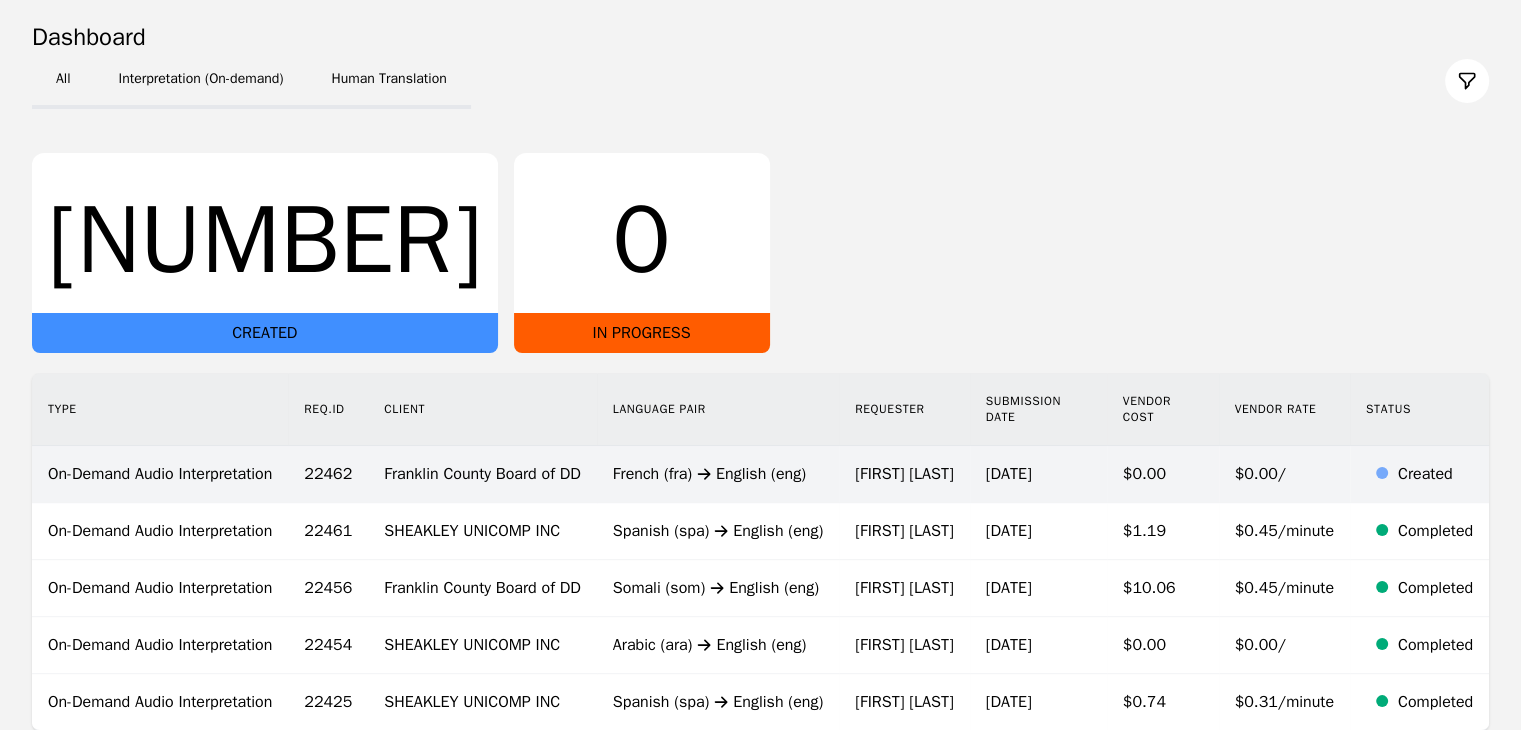 click on "French (fra) English (eng)" at bounding box center (718, 474) 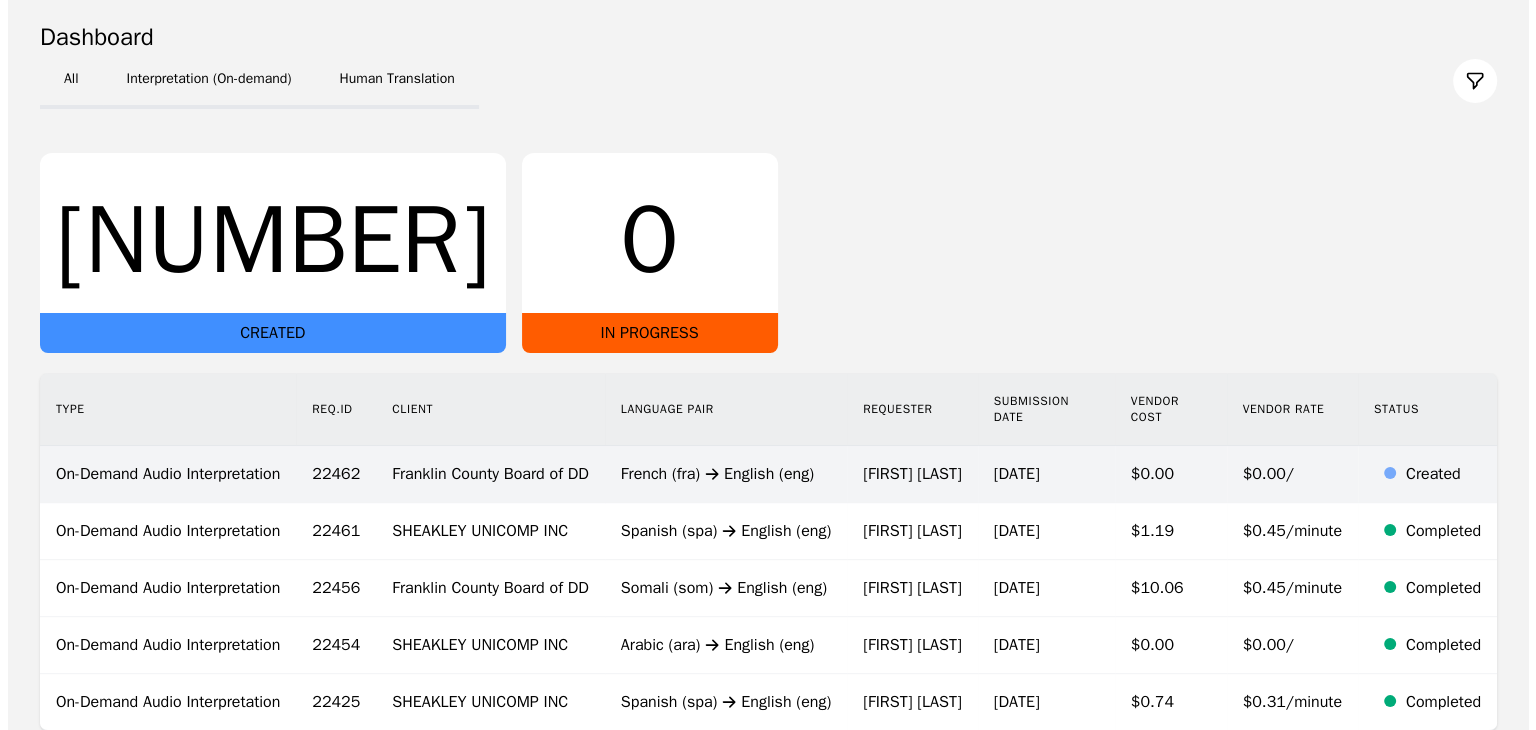 scroll, scrollTop: 0, scrollLeft: 0, axis: both 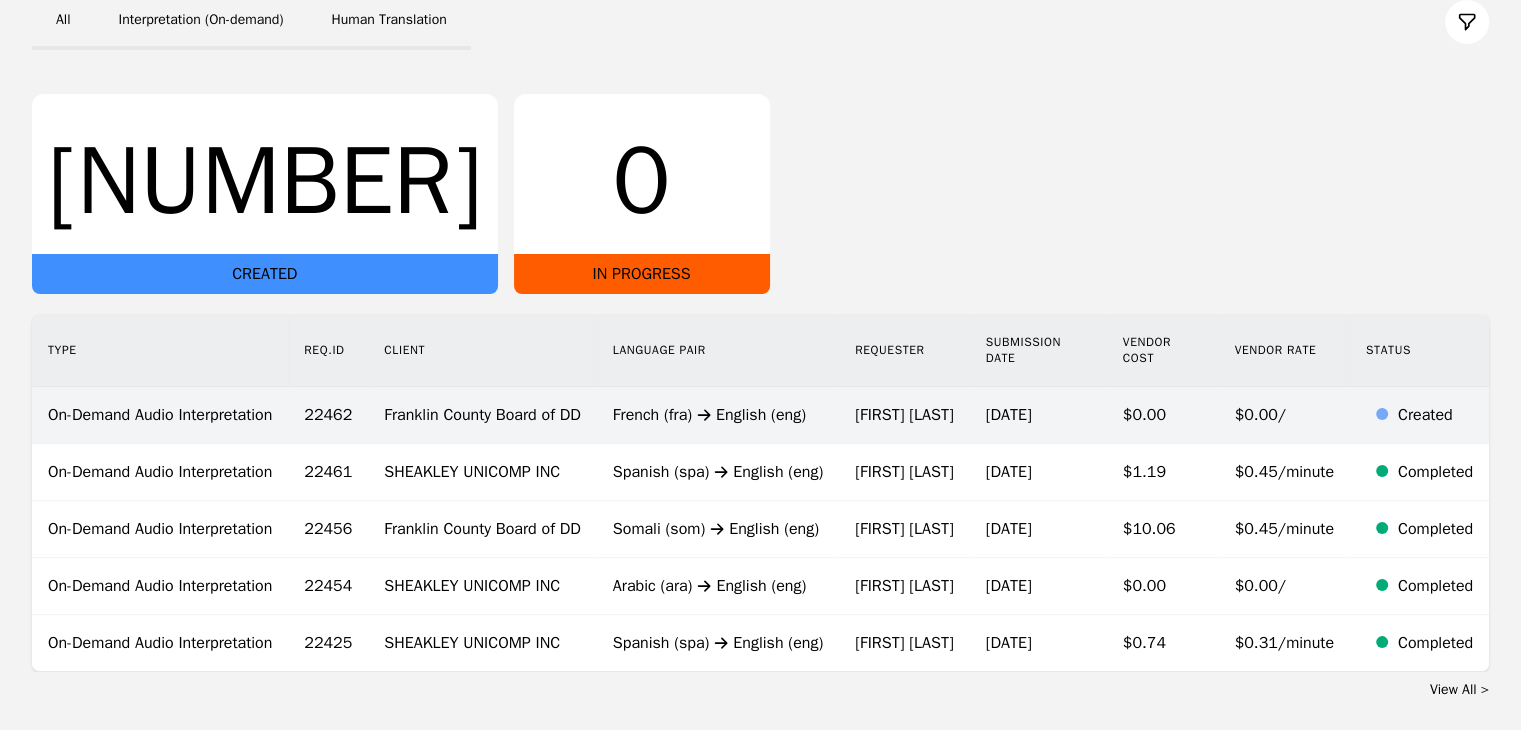 click on "8/4/2025" at bounding box center (1038, 415) 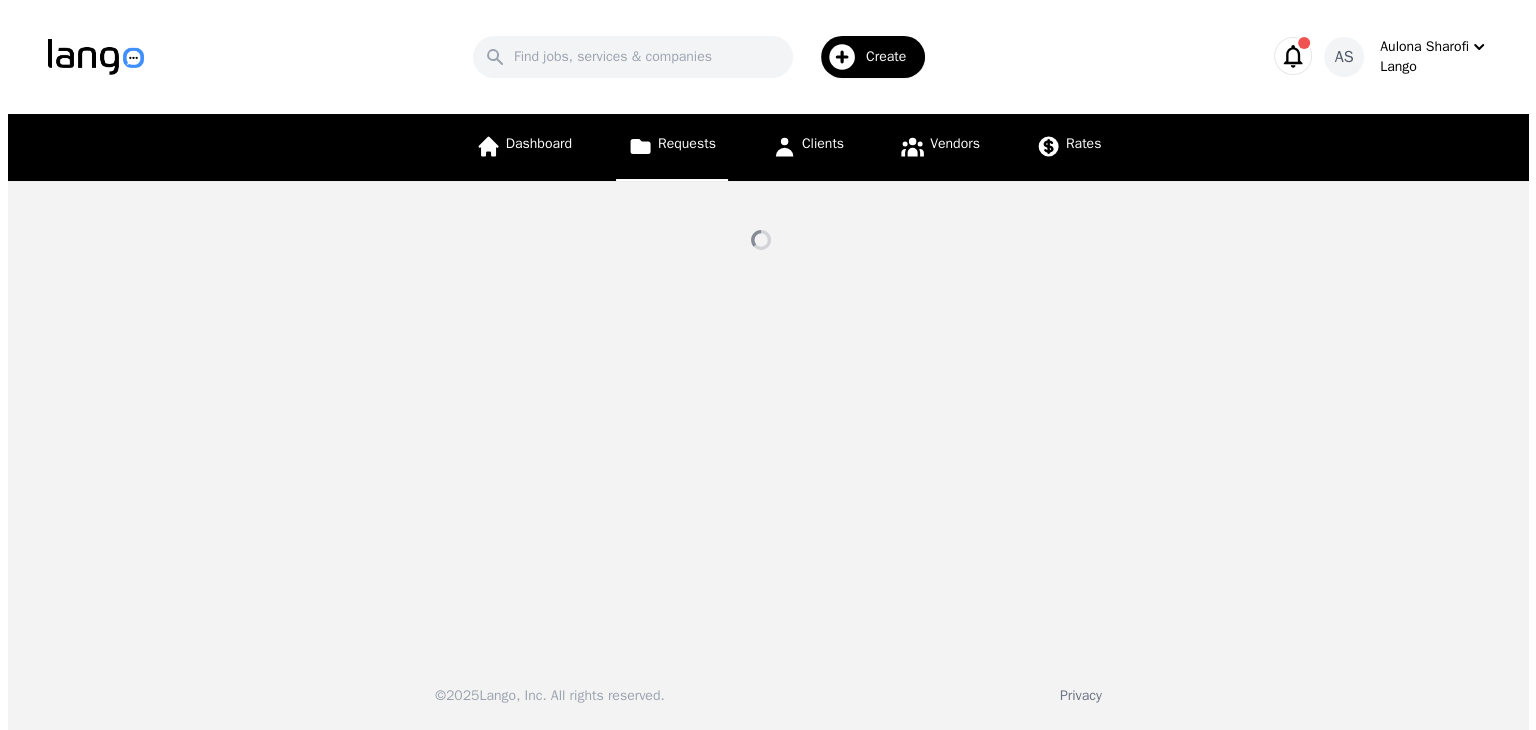 scroll, scrollTop: 0, scrollLeft: 0, axis: both 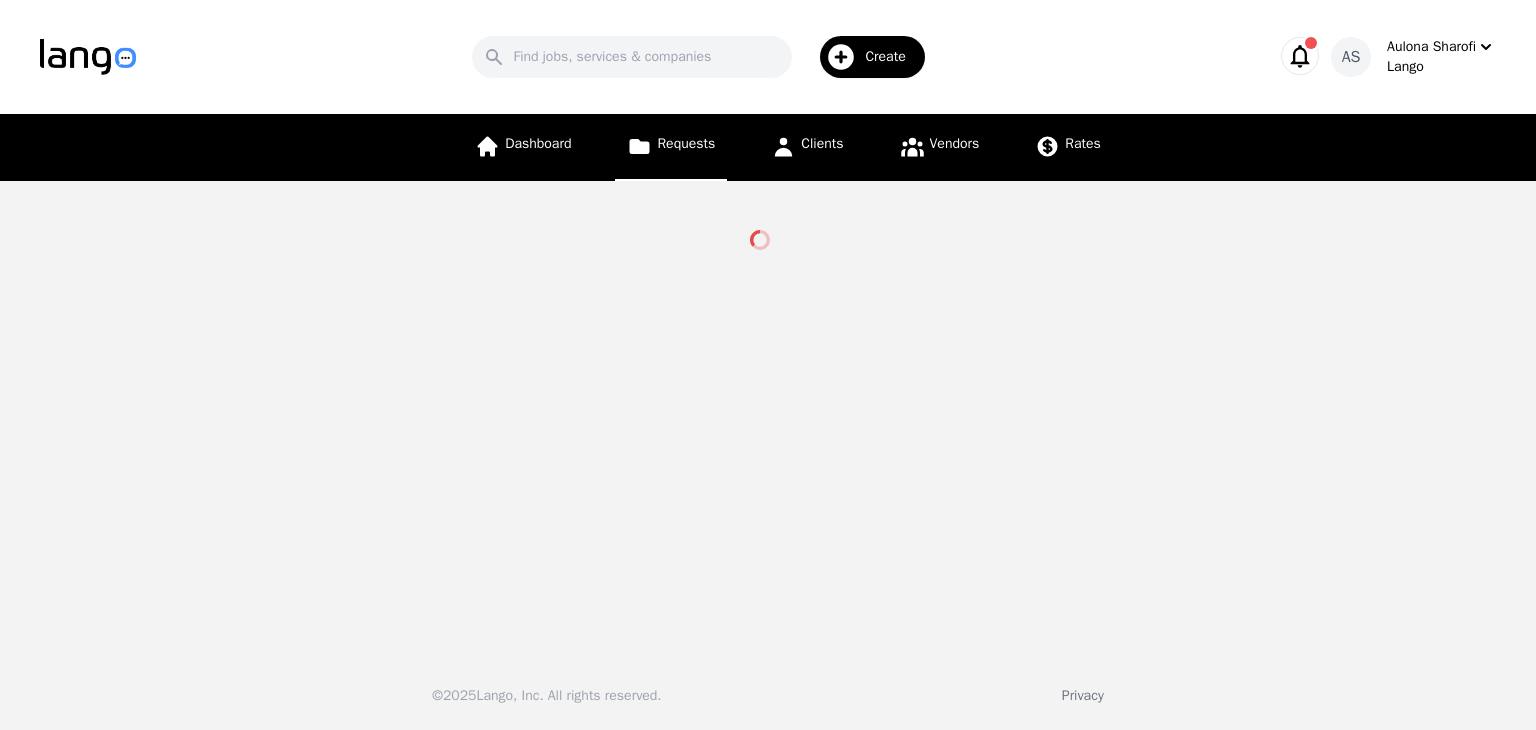click at bounding box center (768, 409) 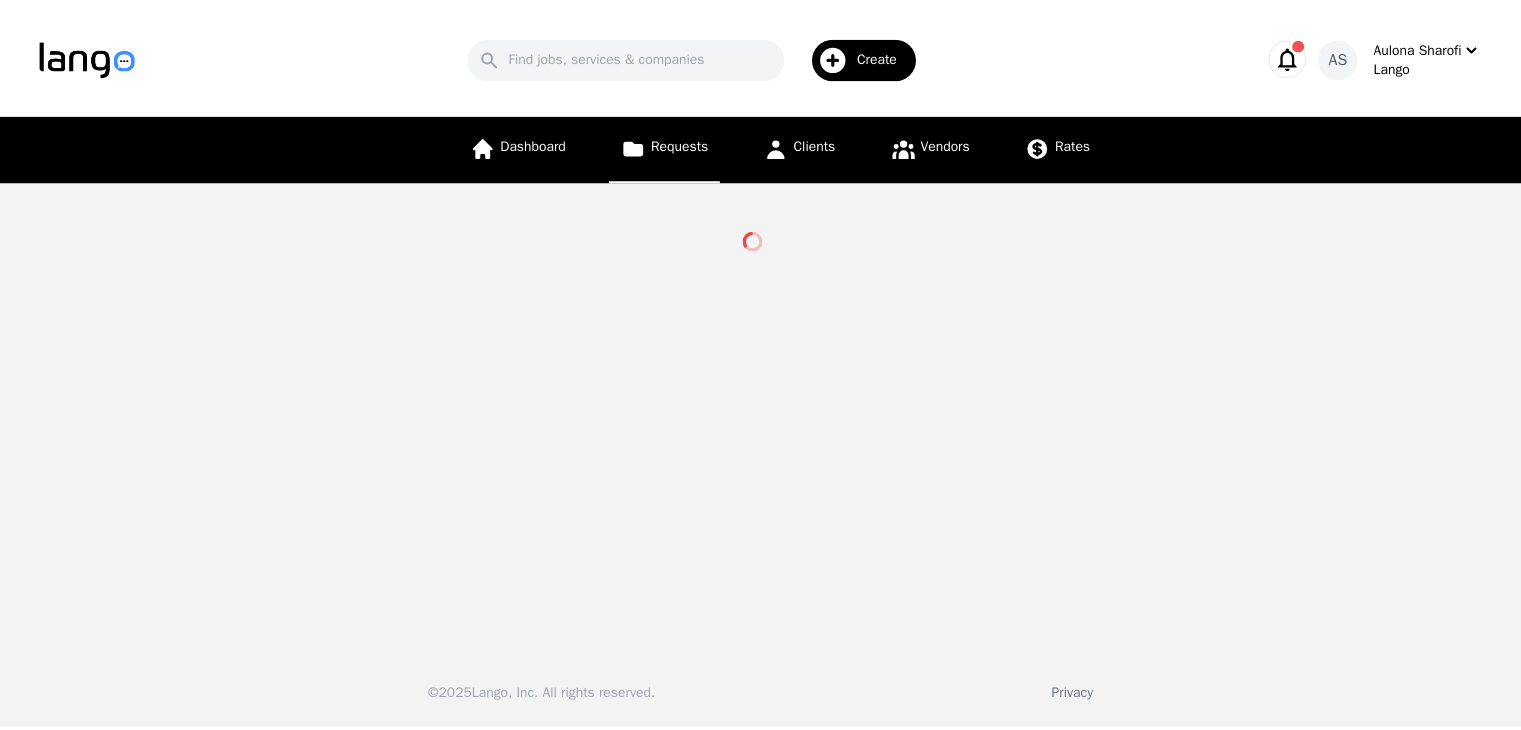 scroll, scrollTop: 59, scrollLeft: 0, axis: vertical 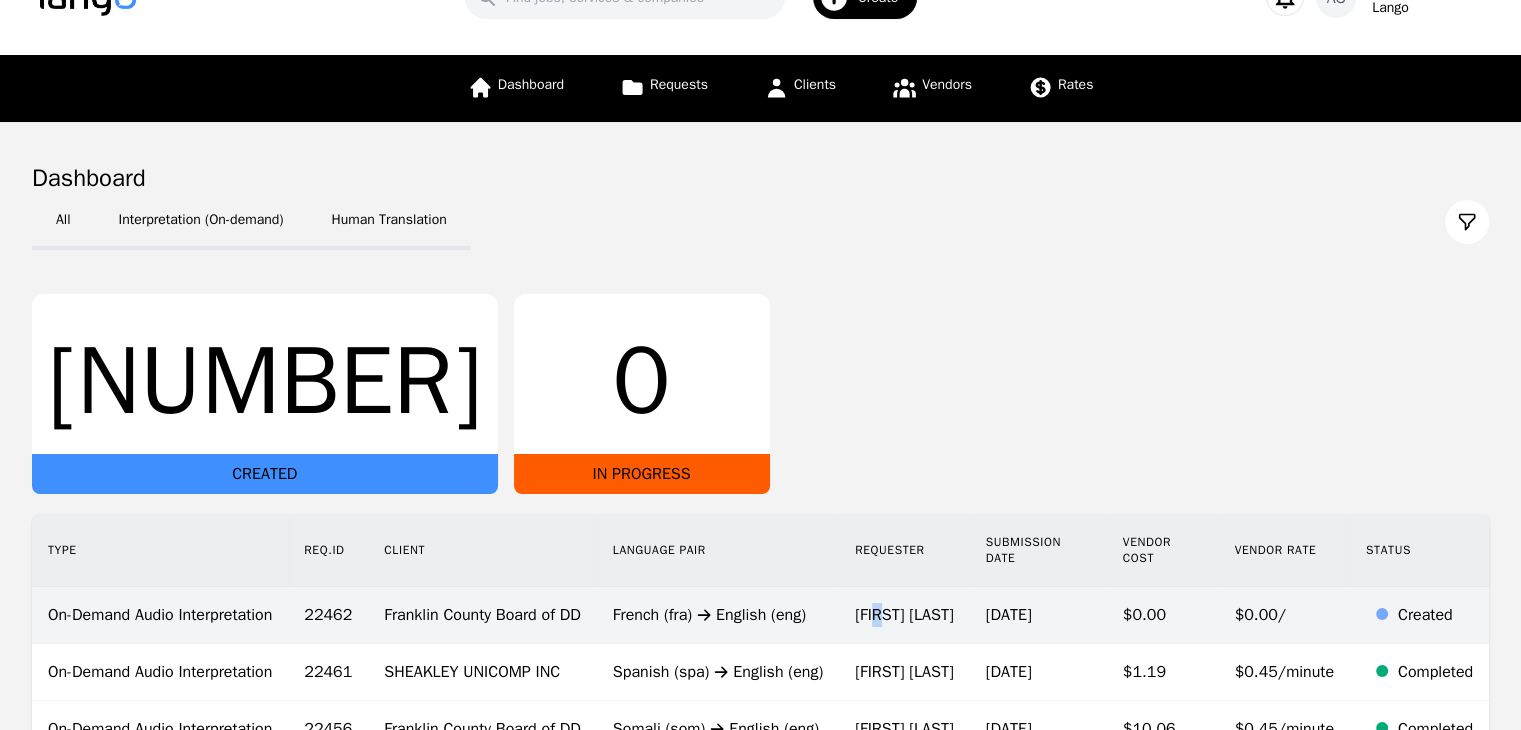click on "[FIRST] [LAST]" at bounding box center [904, 615] 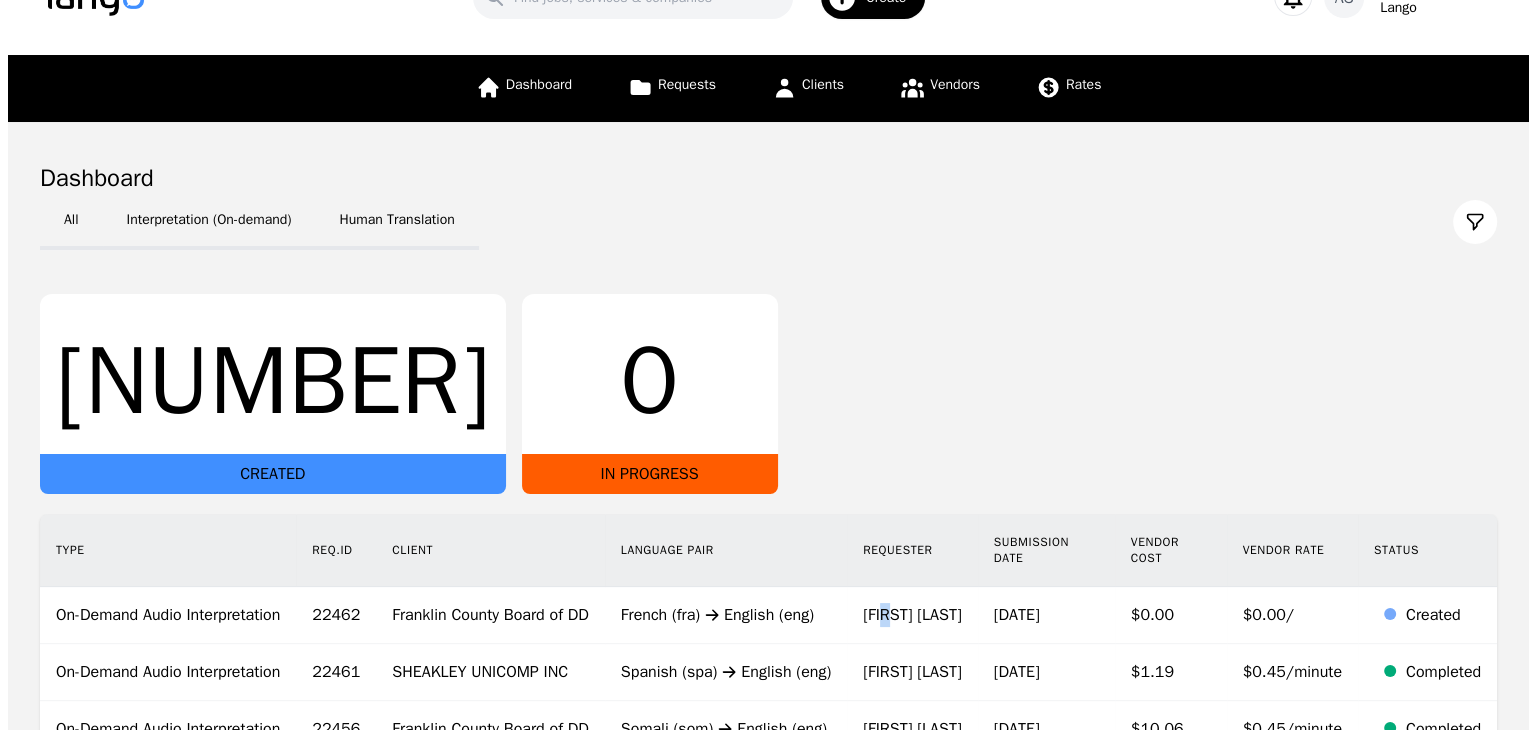 scroll, scrollTop: 0, scrollLeft: 0, axis: both 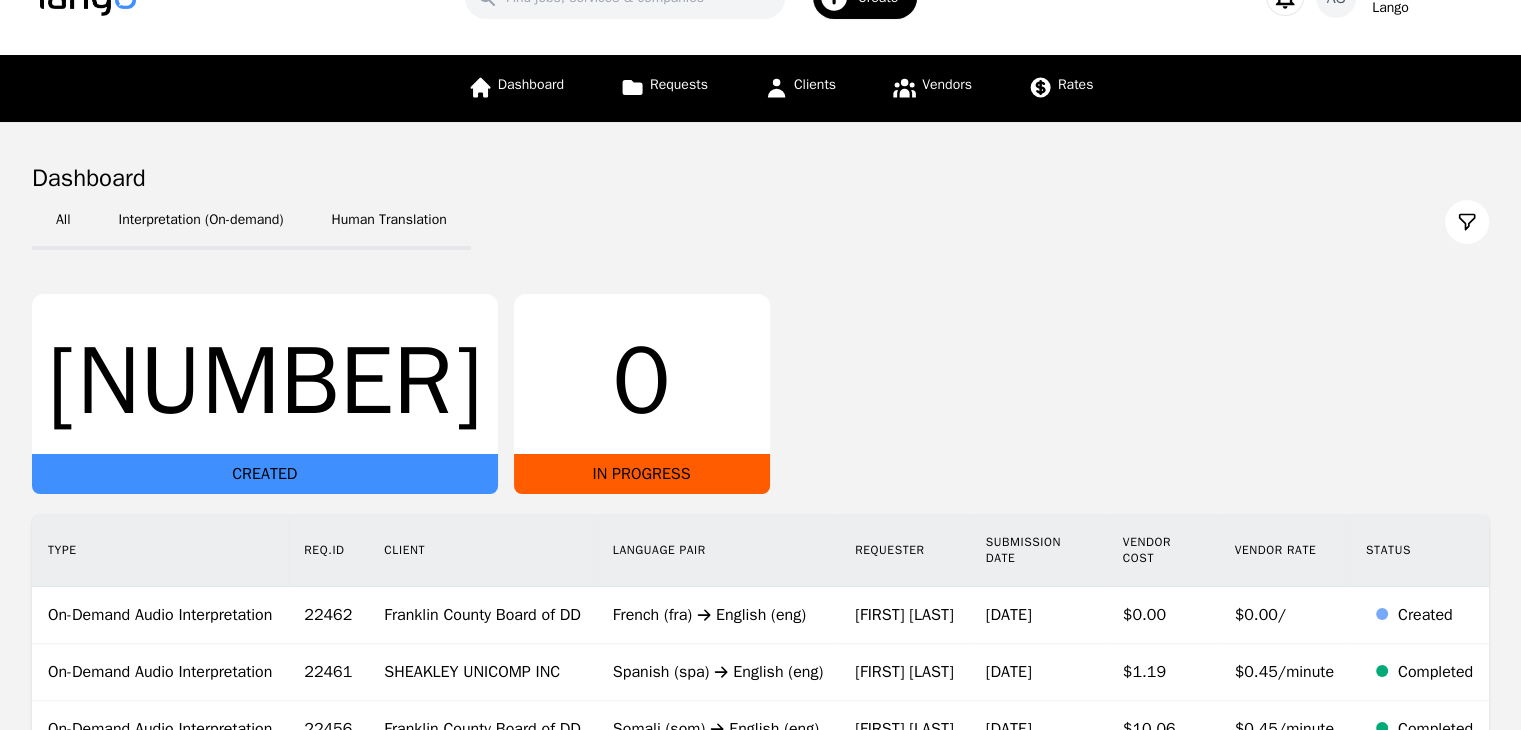 drag, startPoint x: 1016, startPoint y: 405, endPoint x: 1008, endPoint y: 452, distance: 47.67599 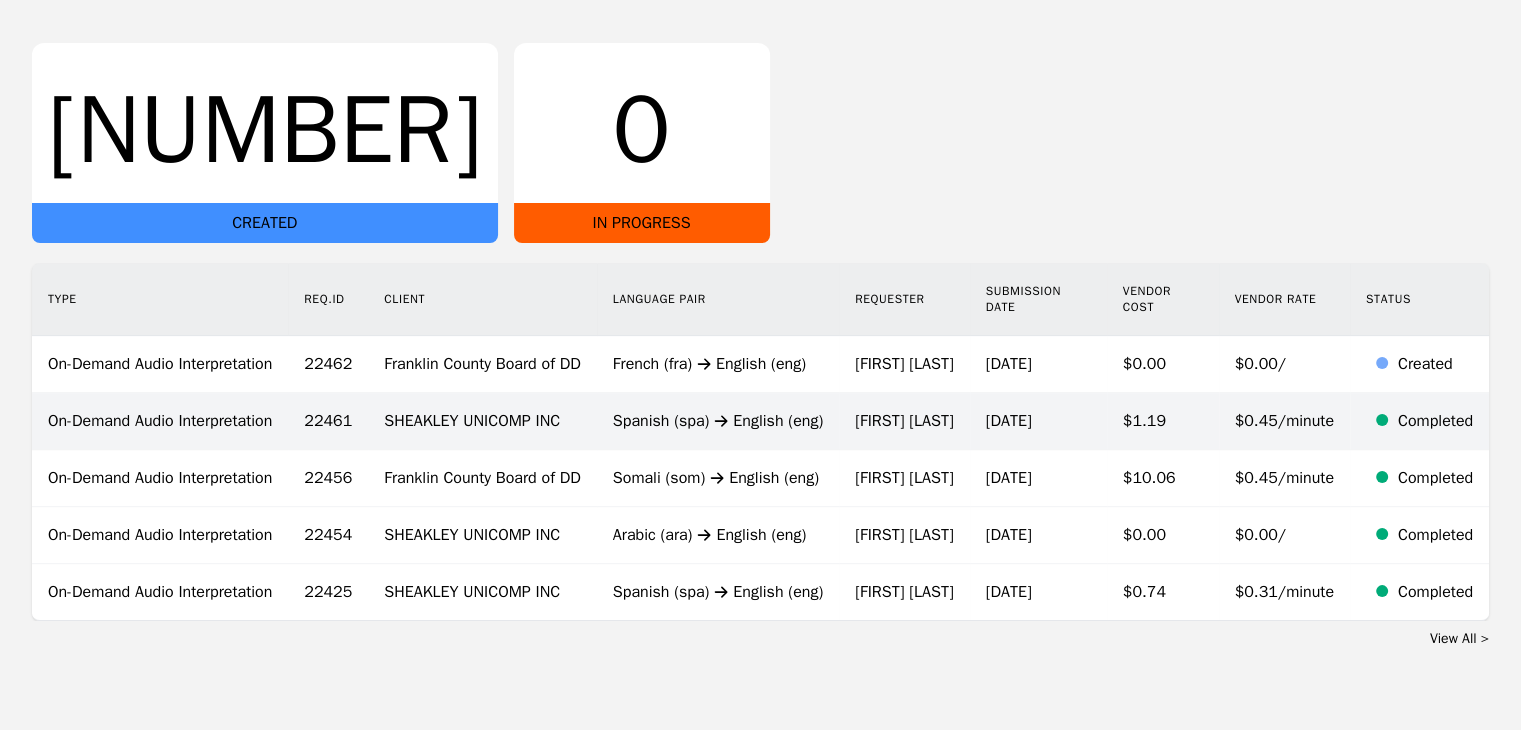 scroll, scrollTop: 359, scrollLeft: 0, axis: vertical 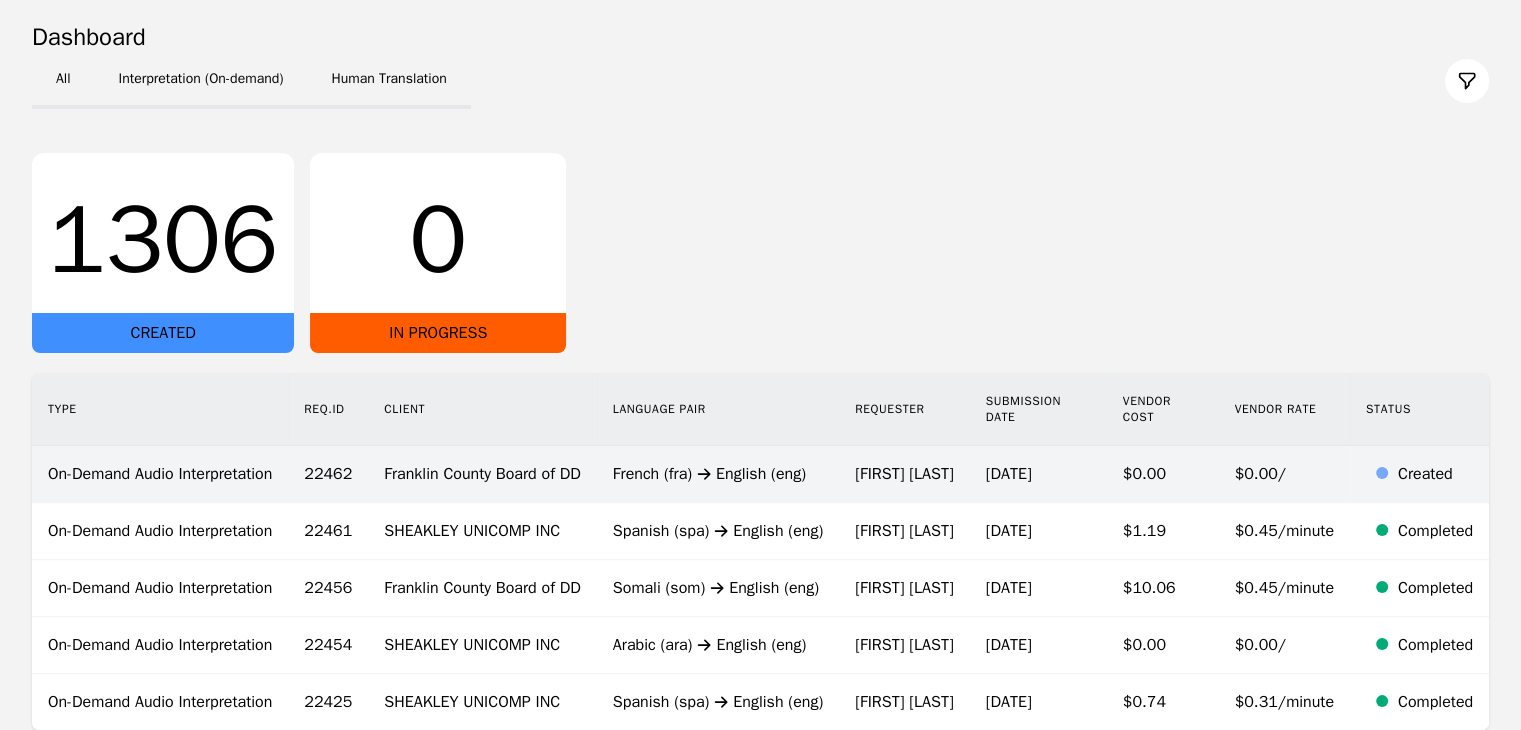 click on "French (fra) English (eng)" at bounding box center [718, 474] 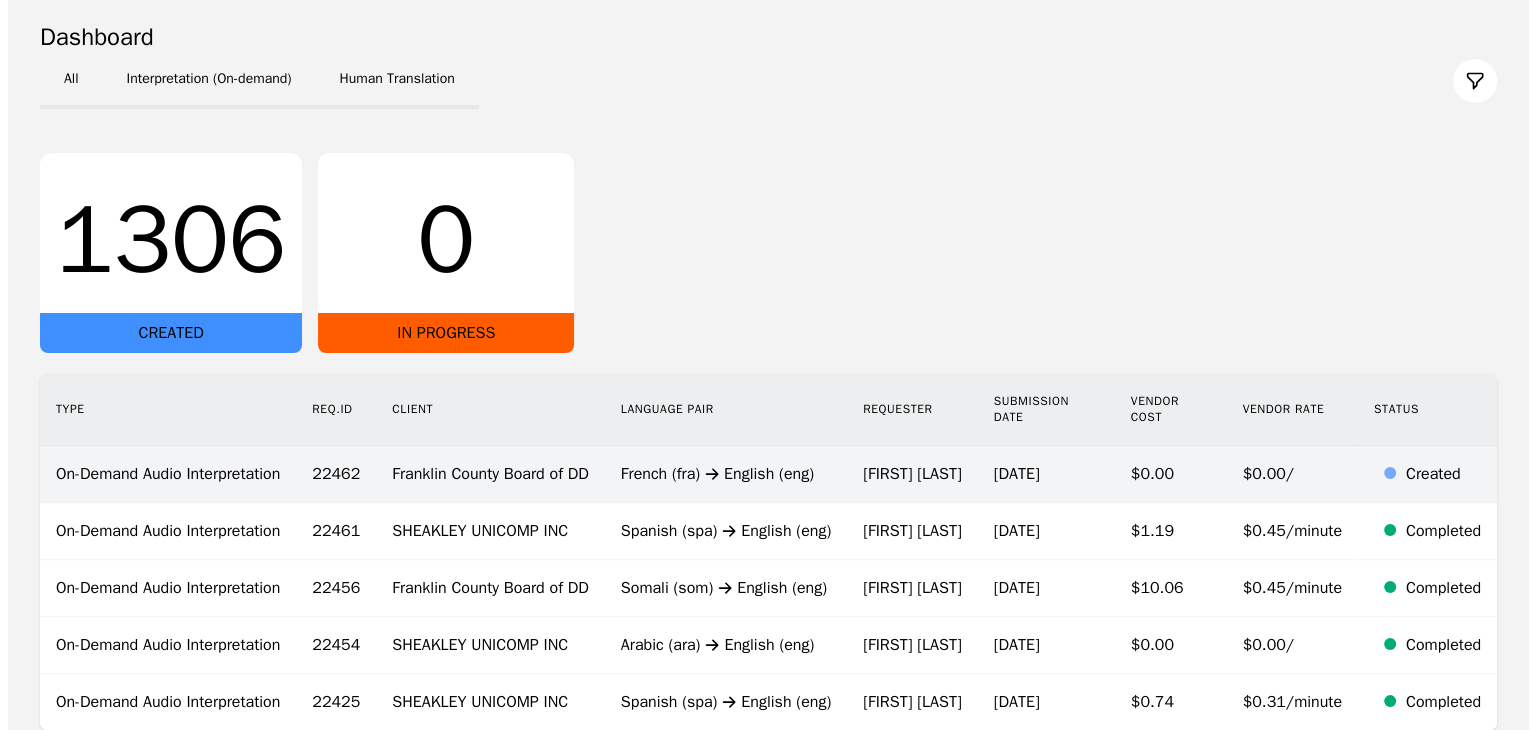 scroll, scrollTop: 0, scrollLeft: 0, axis: both 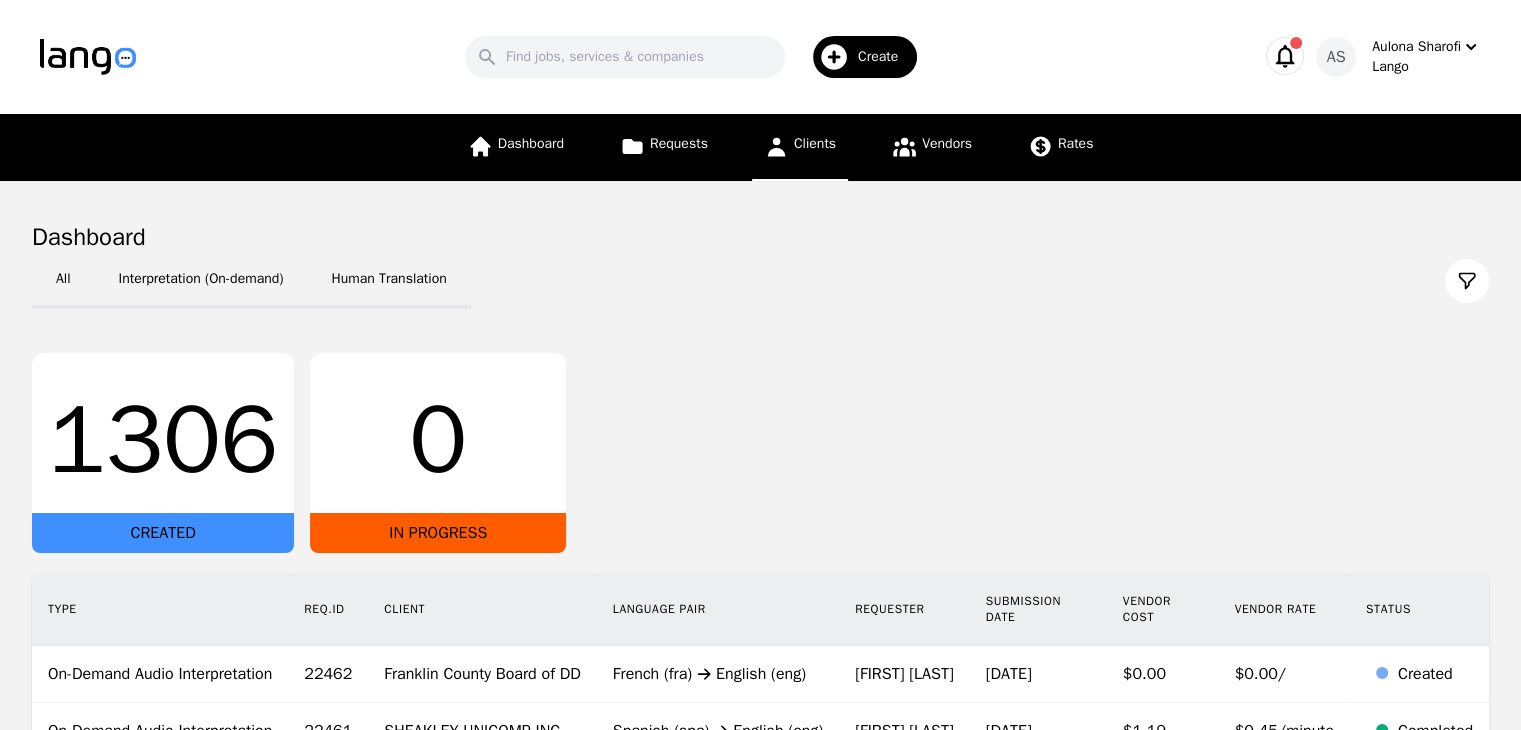 click on "Clients" at bounding box center [800, 147] 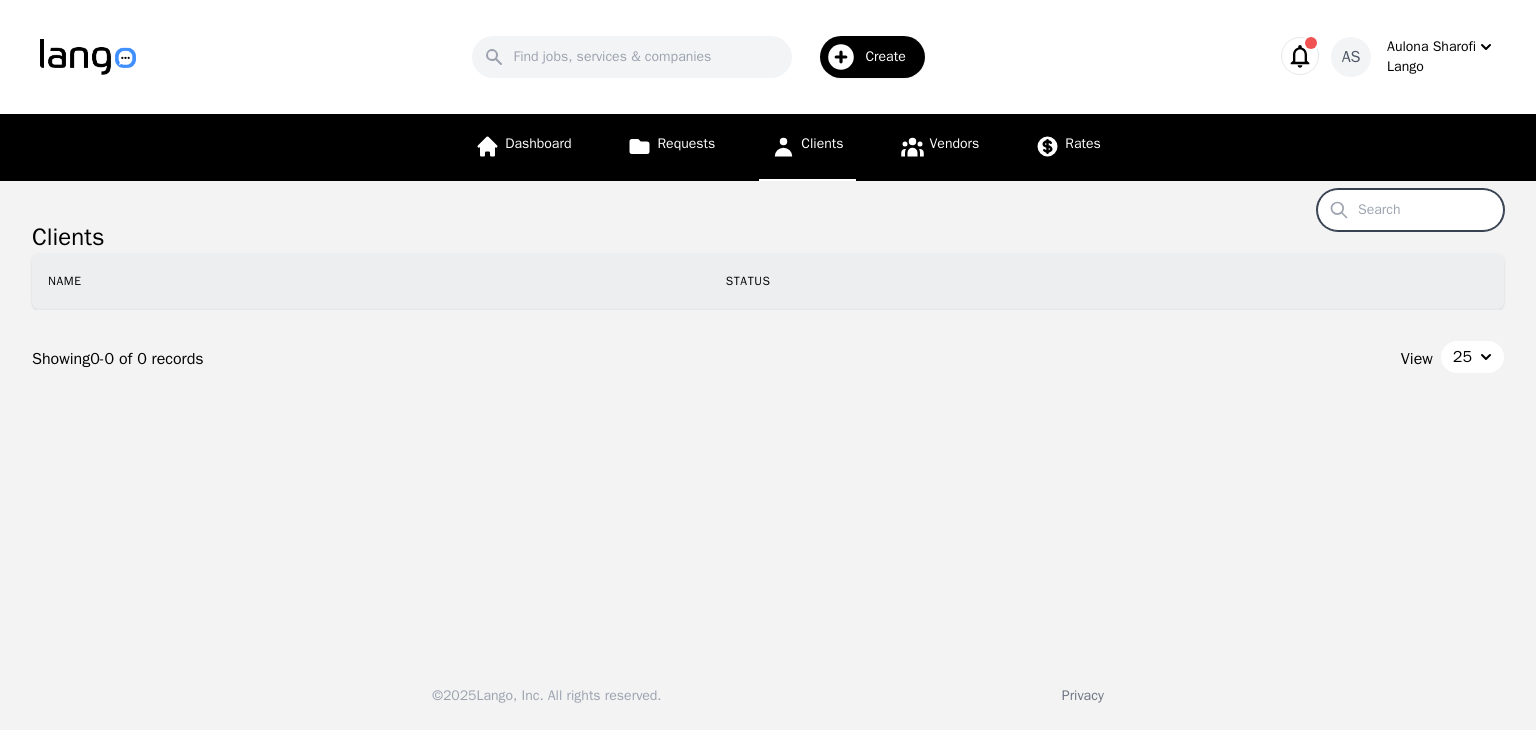 click on "Search" at bounding box center [1410, 210] 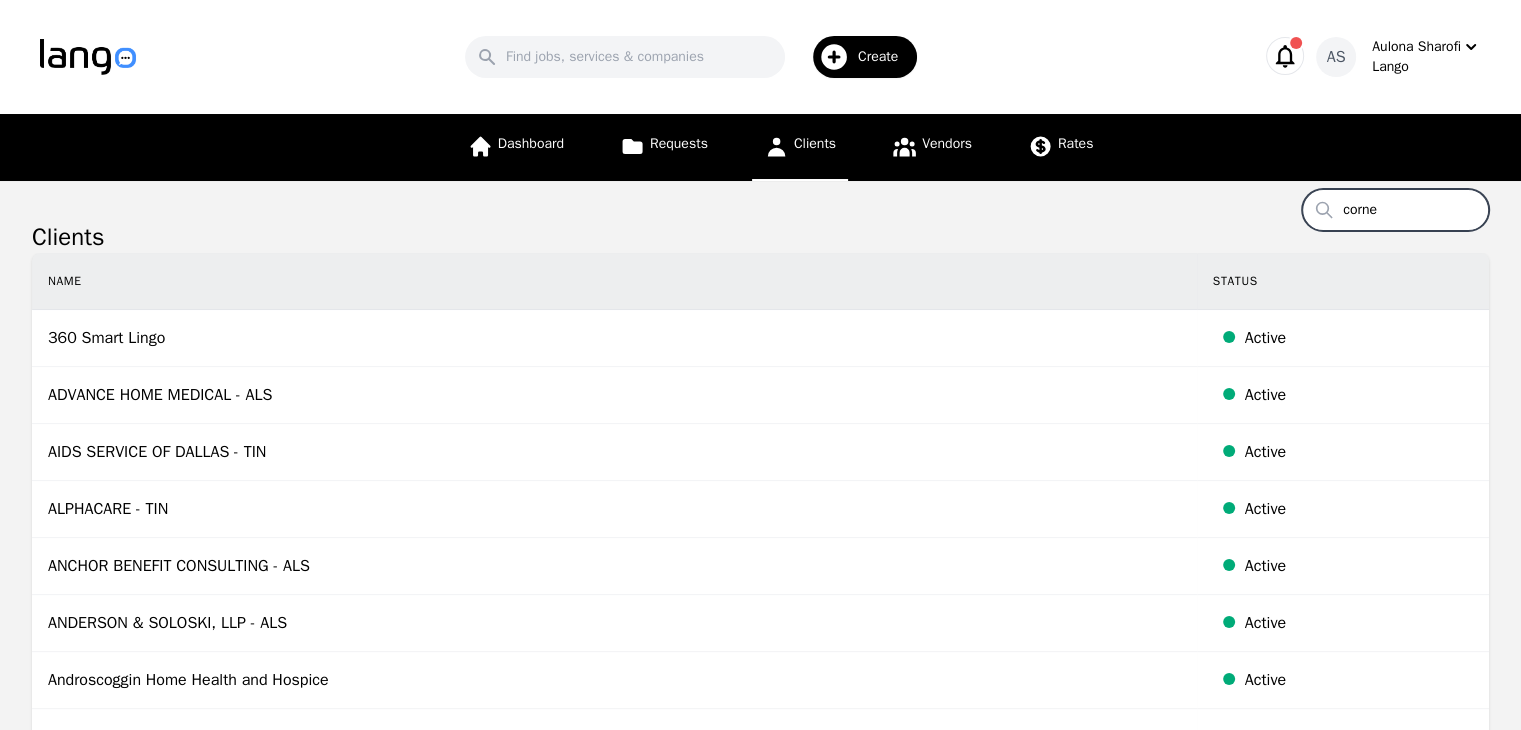 type on "corner" 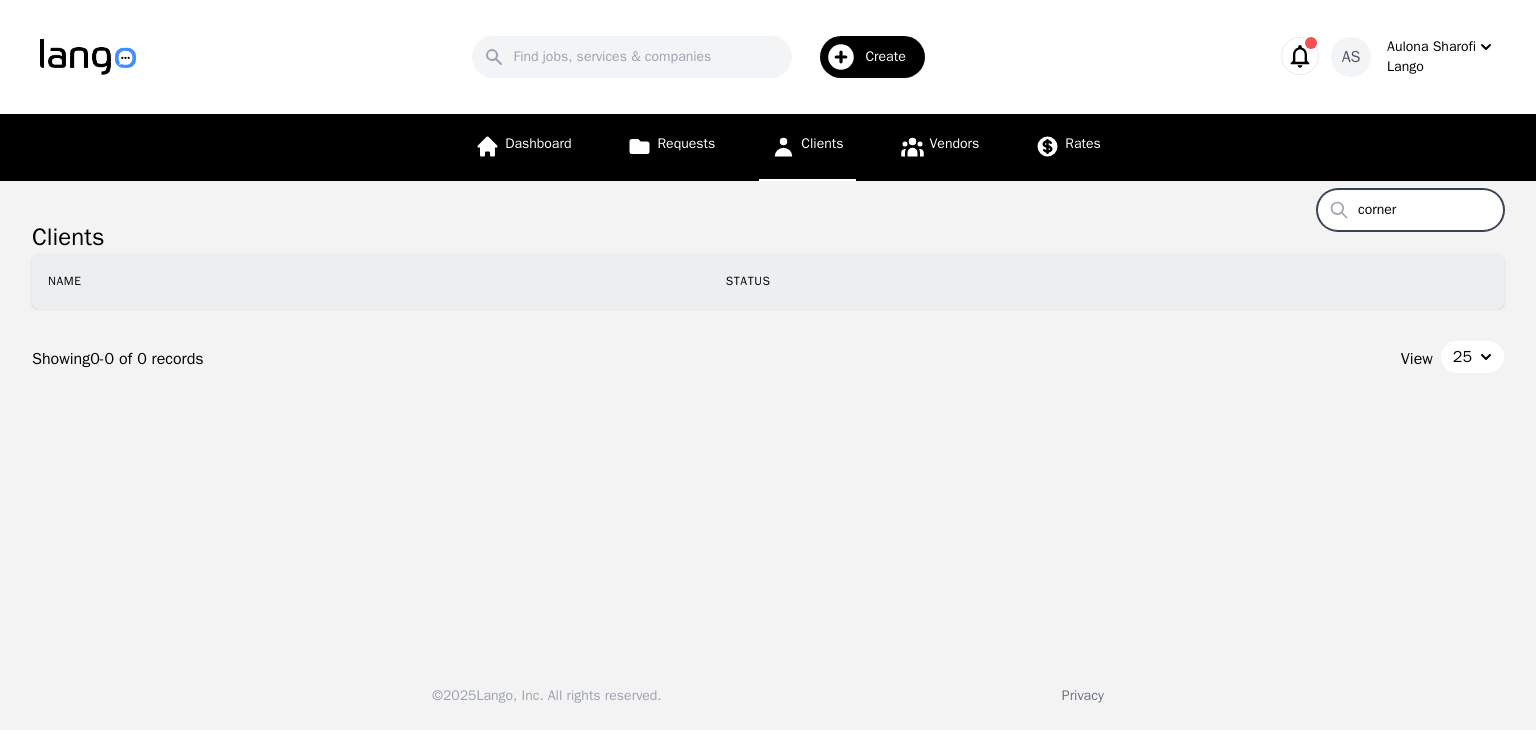drag, startPoint x: 1408, startPoint y: 208, endPoint x: 1313, endPoint y: 203, distance: 95.131485 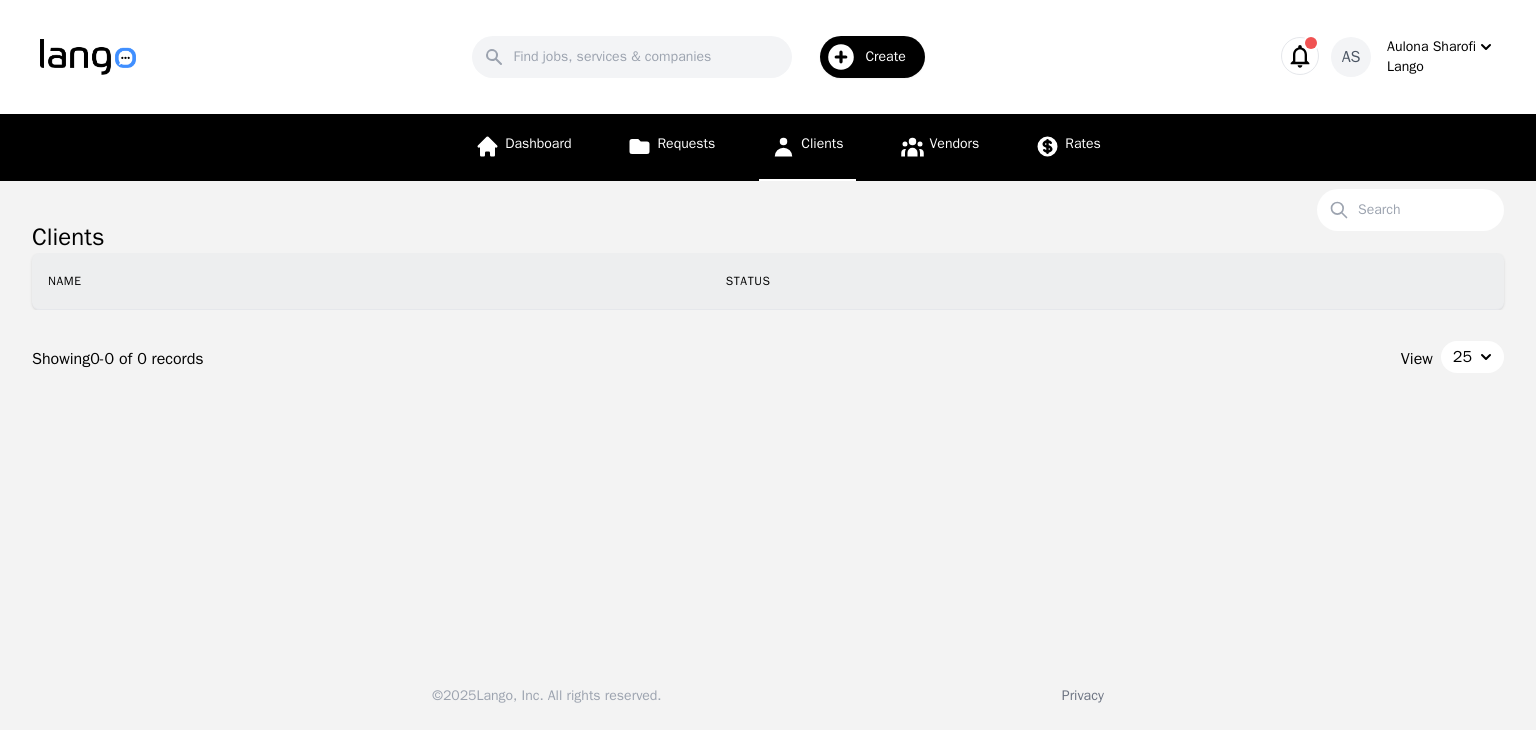 click on "Search Create" at bounding box center (704, 57) 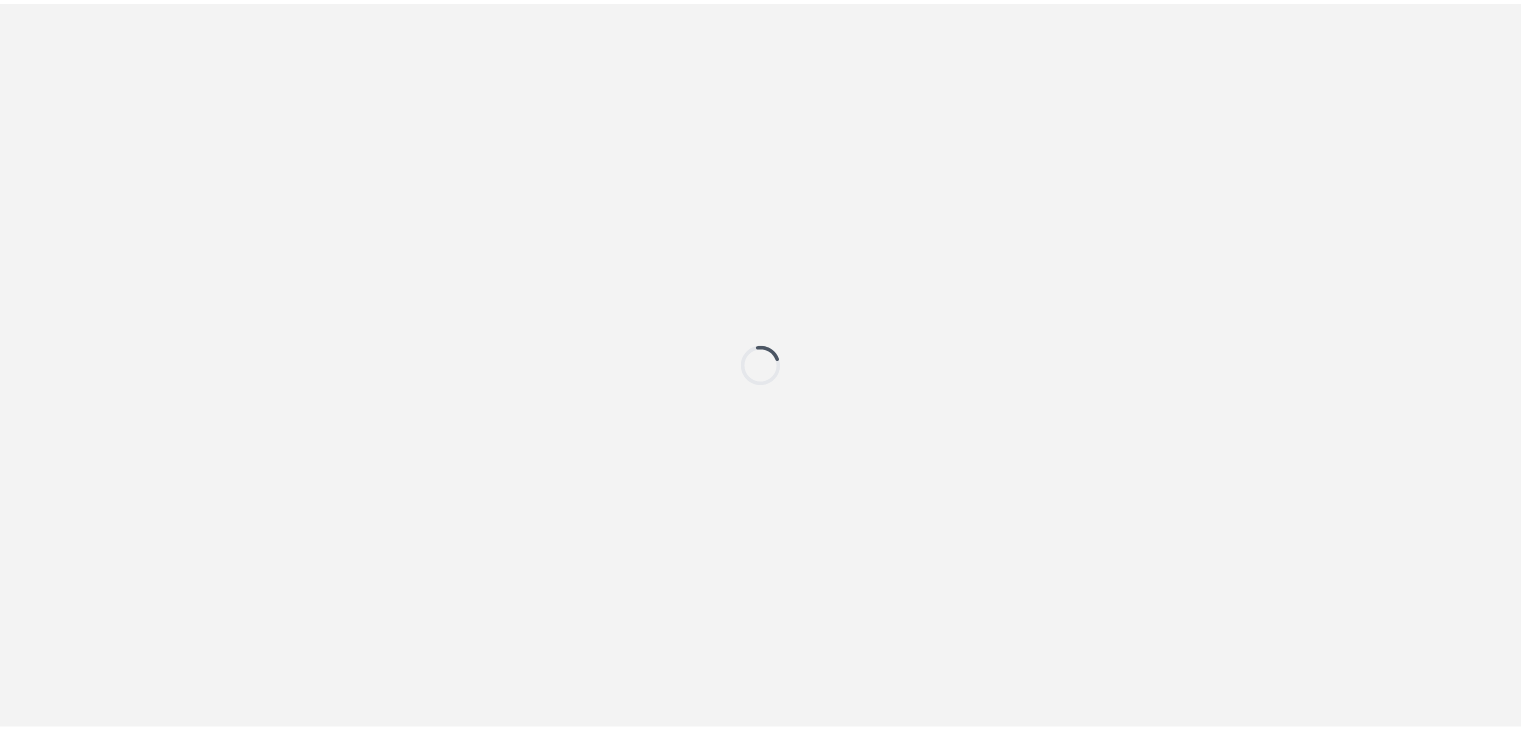 scroll, scrollTop: 0, scrollLeft: 0, axis: both 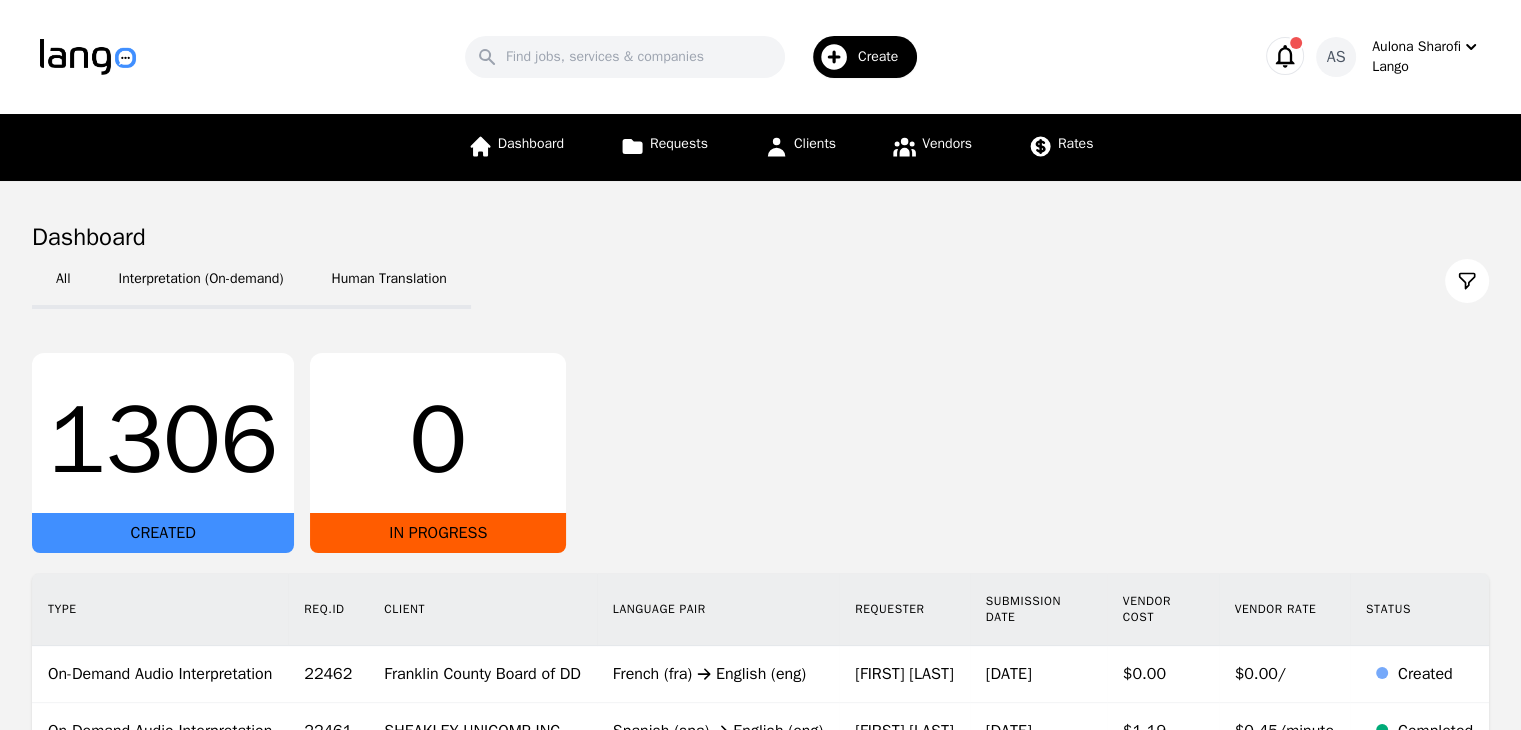 click on "1306 CREATED 0 IN PROGRESS" at bounding box center (760, 453) 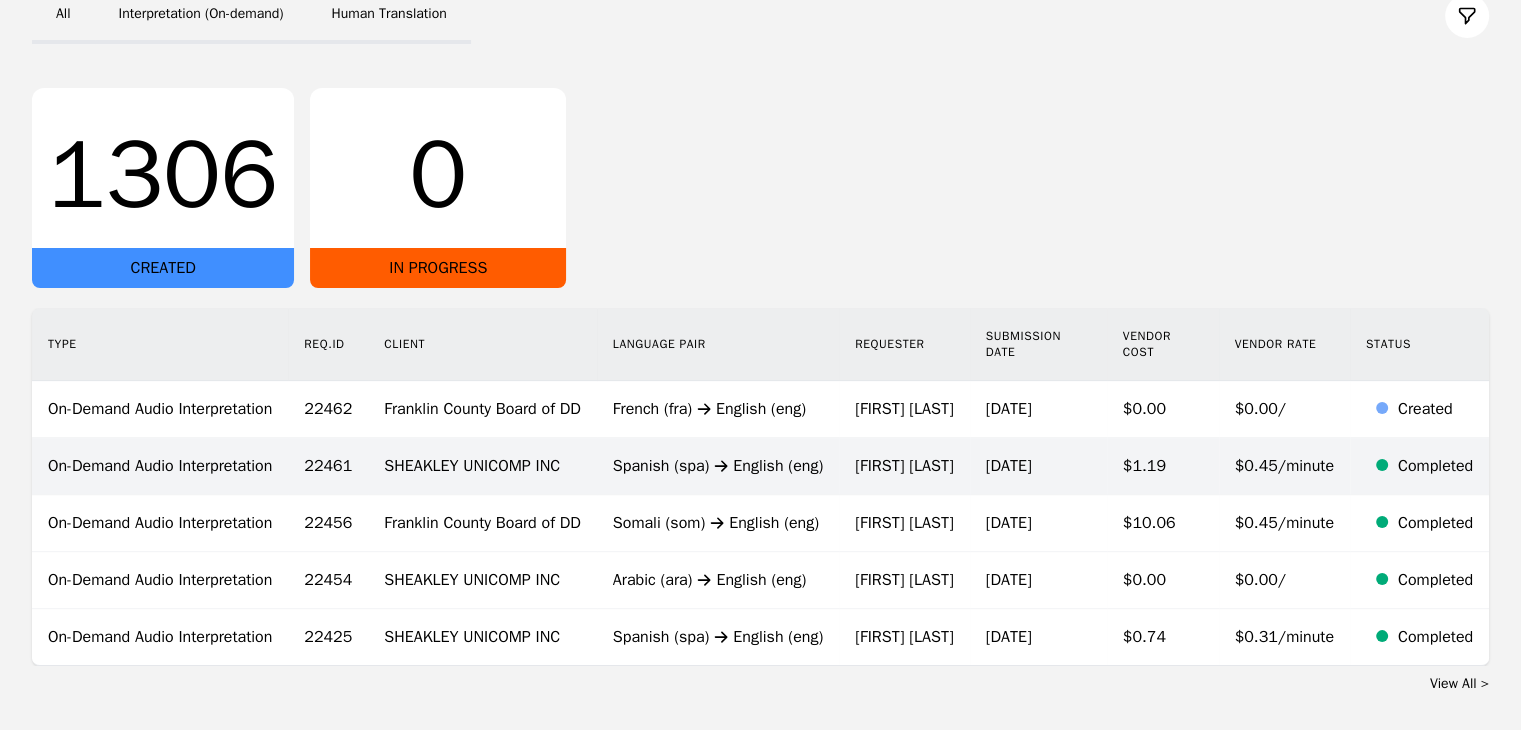 scroll, scrollTop: 300, scrollLeft: 0, axis: vertical 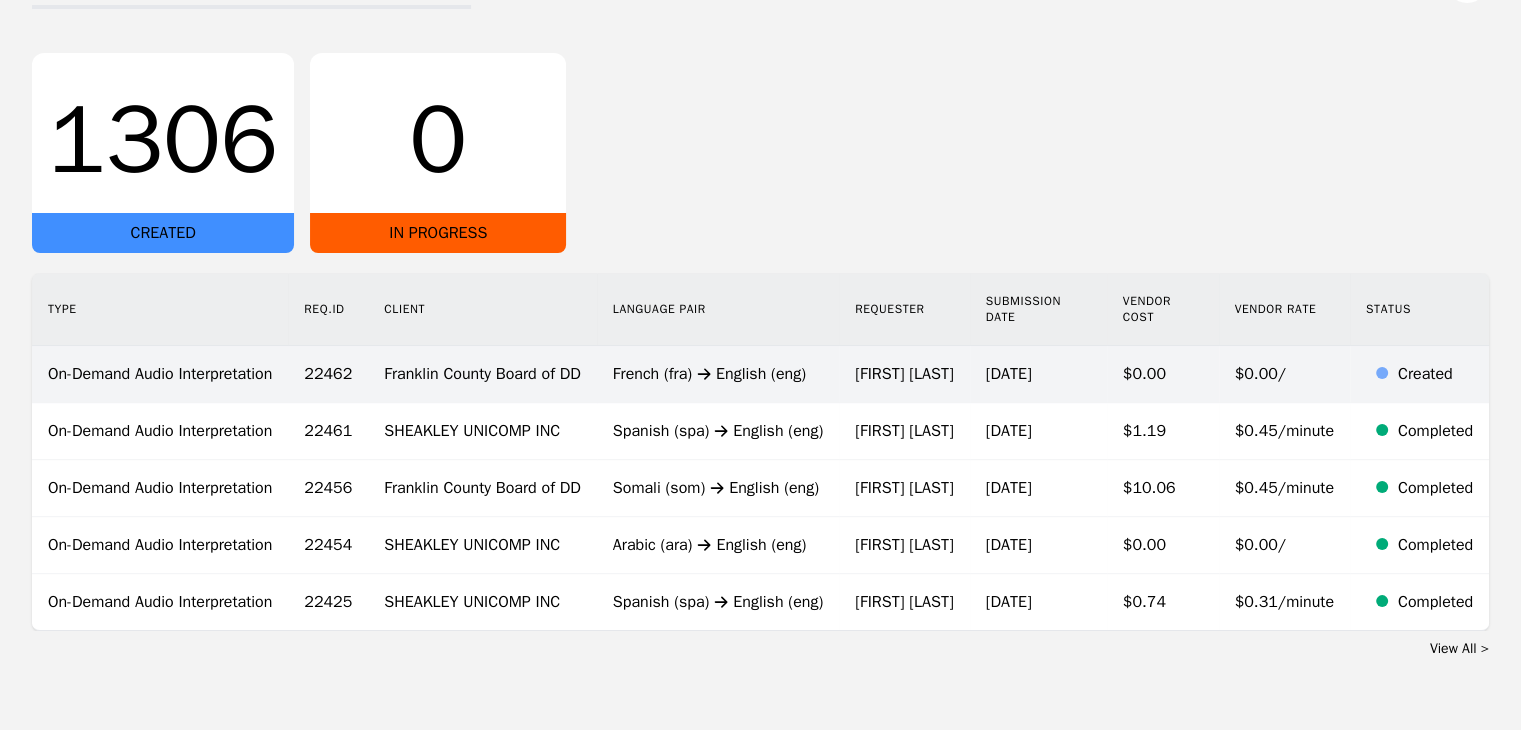 click on "French (fra) English (eng)" at bounding box center [718, 374] 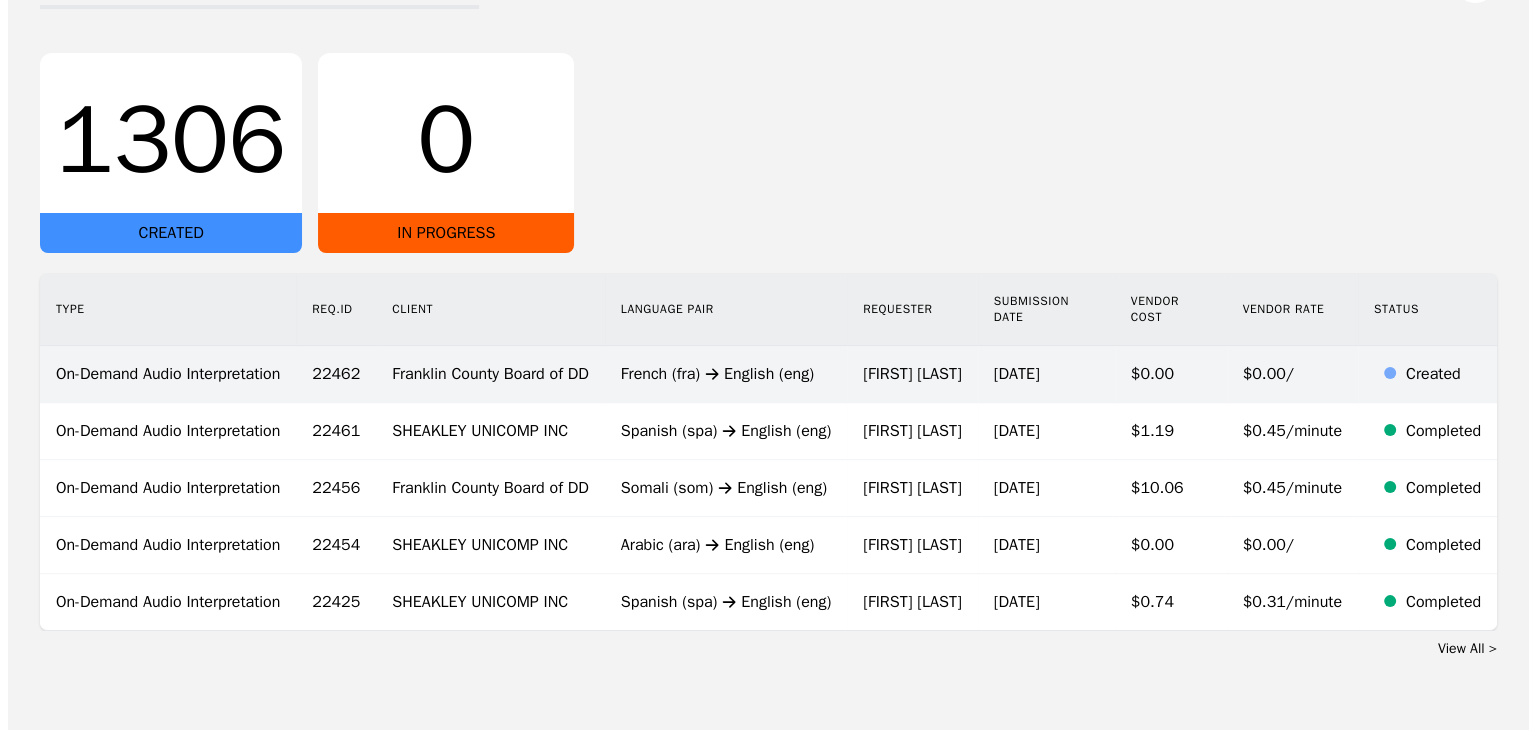 scroll, scrollTop: 0, scrollLeft: 0, axis: both 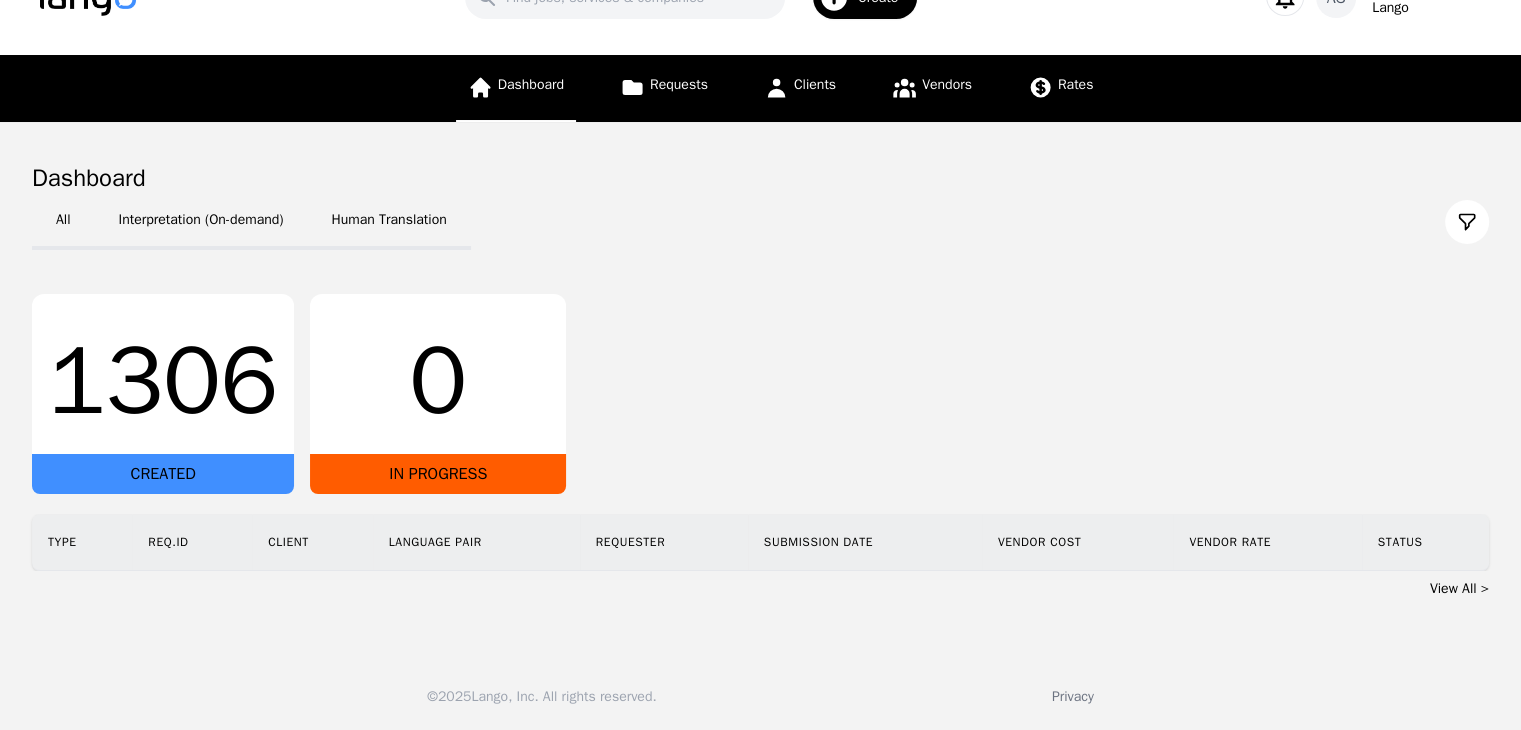click on "Dashboard" at bounding box center [531, 84] 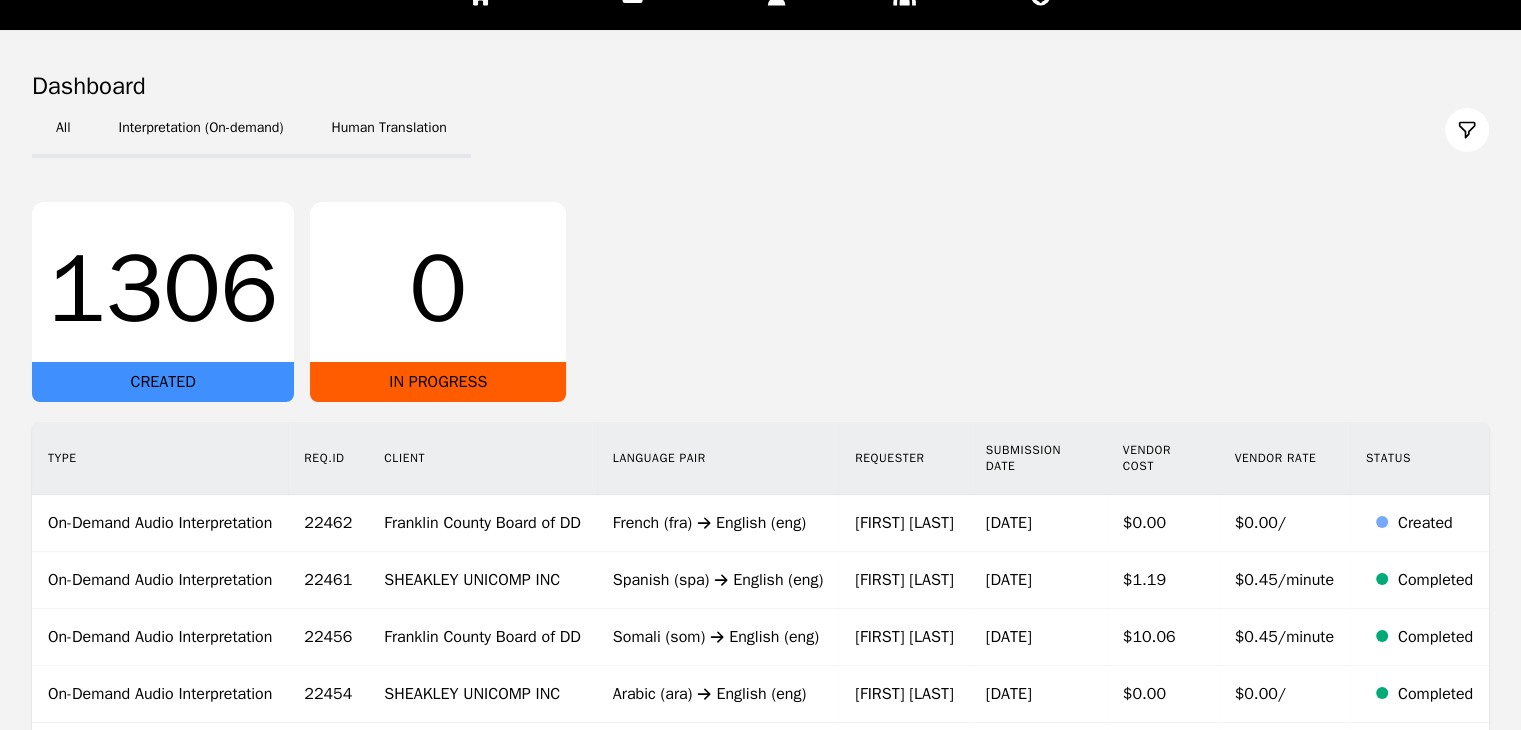scroll, scrollTop: 200, scrollLeft: 0, axis: vertical 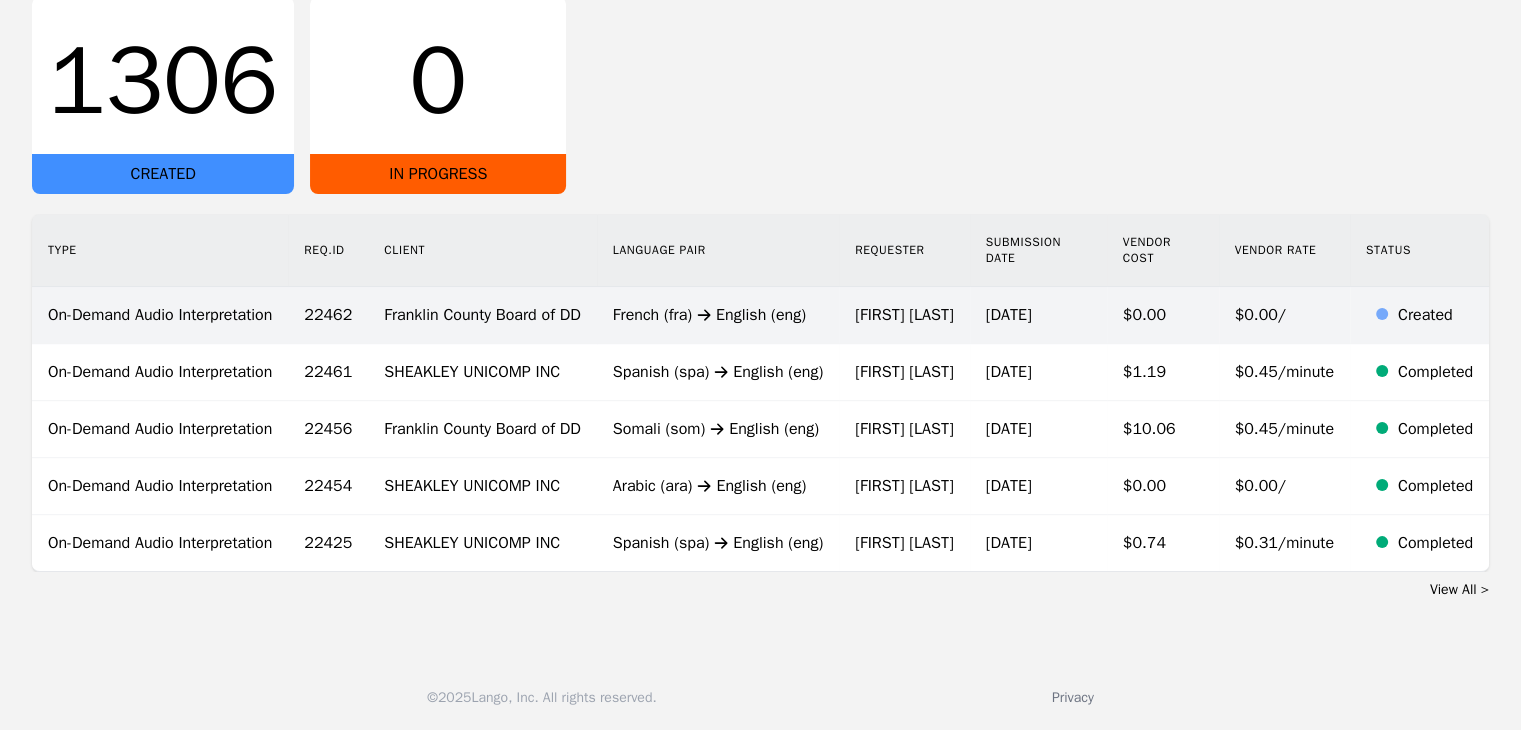 click on "French (fra) English (eng)" at bounding box center (718, 315) 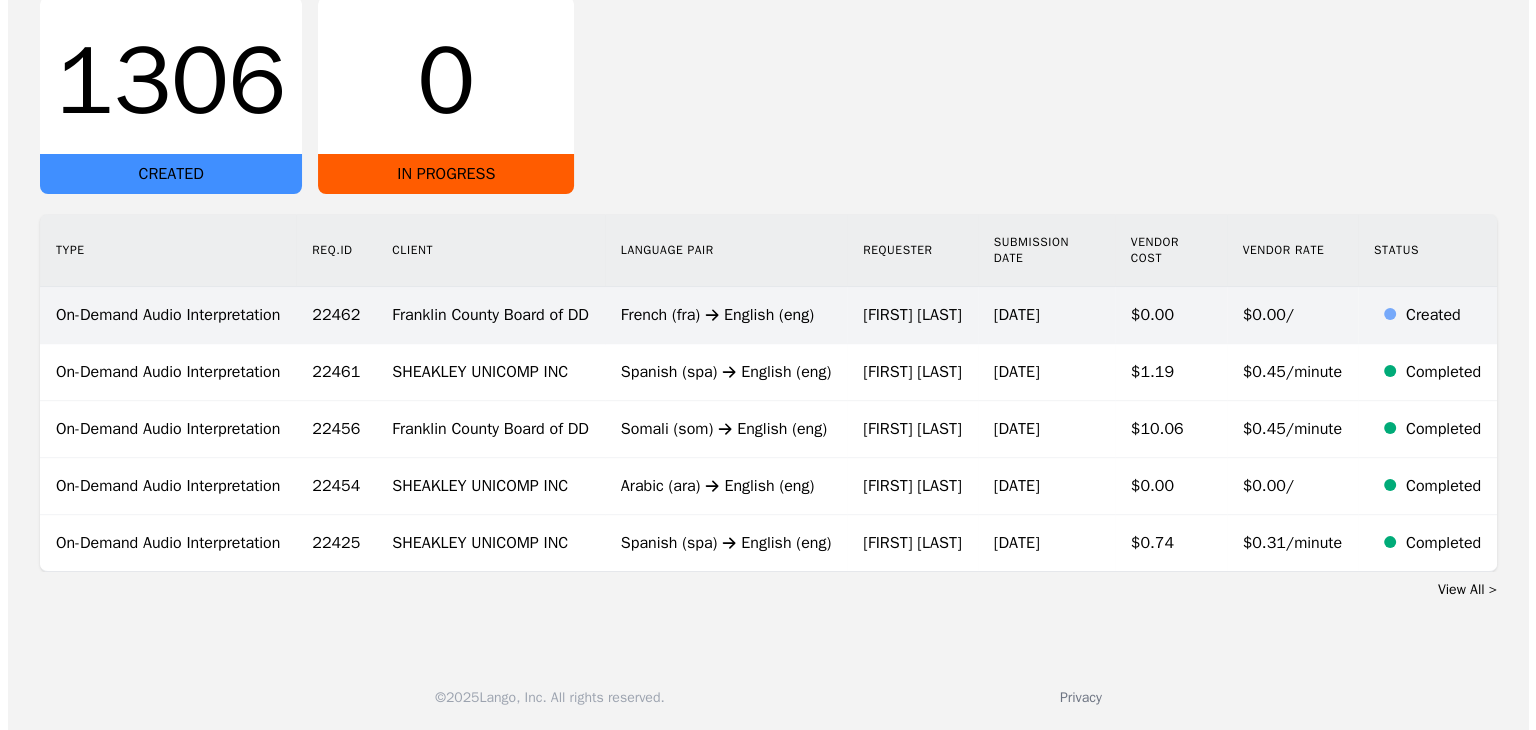scroll, scrollTop: 0, scrollLeft: 0, axis: both 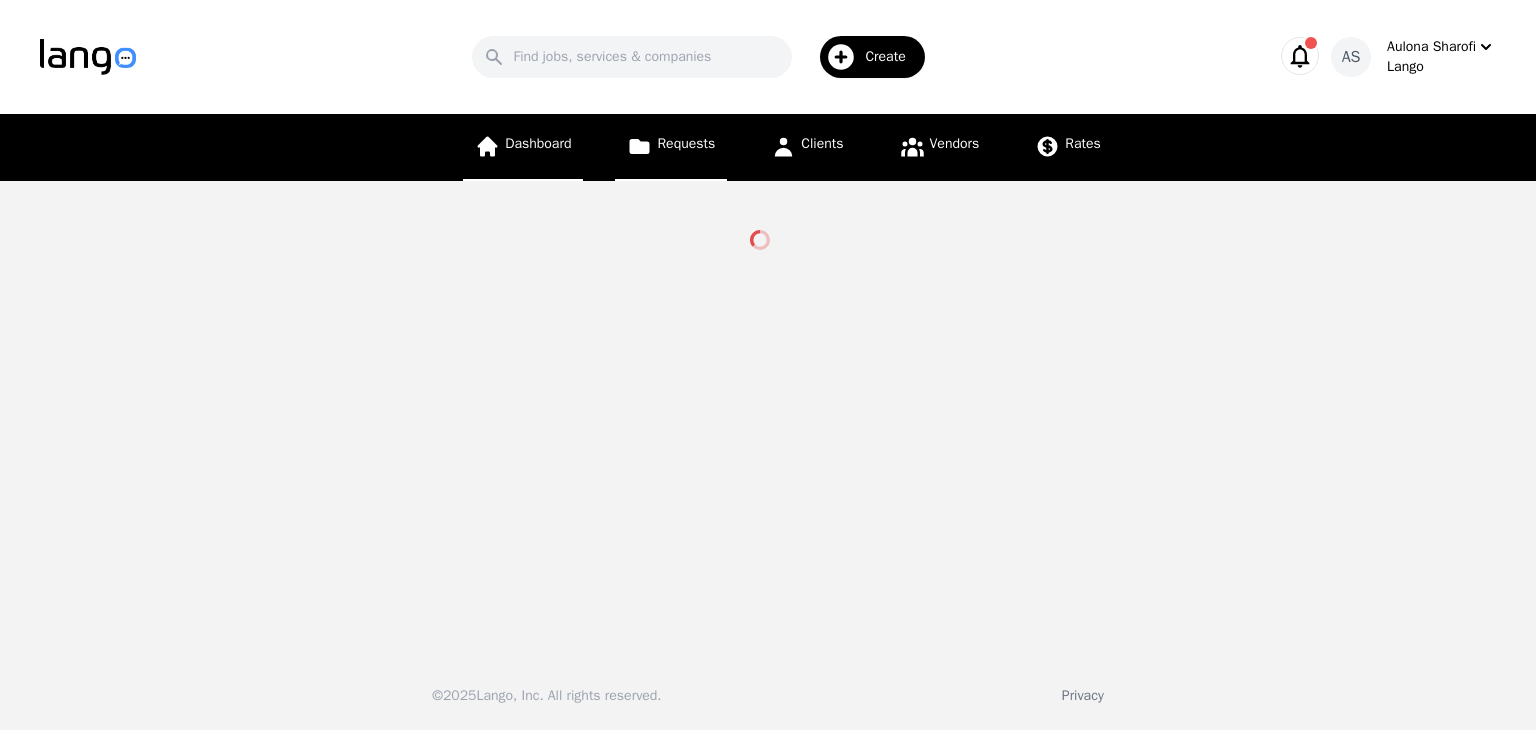 click on "Dashboard" at bounding box center (538, 143) 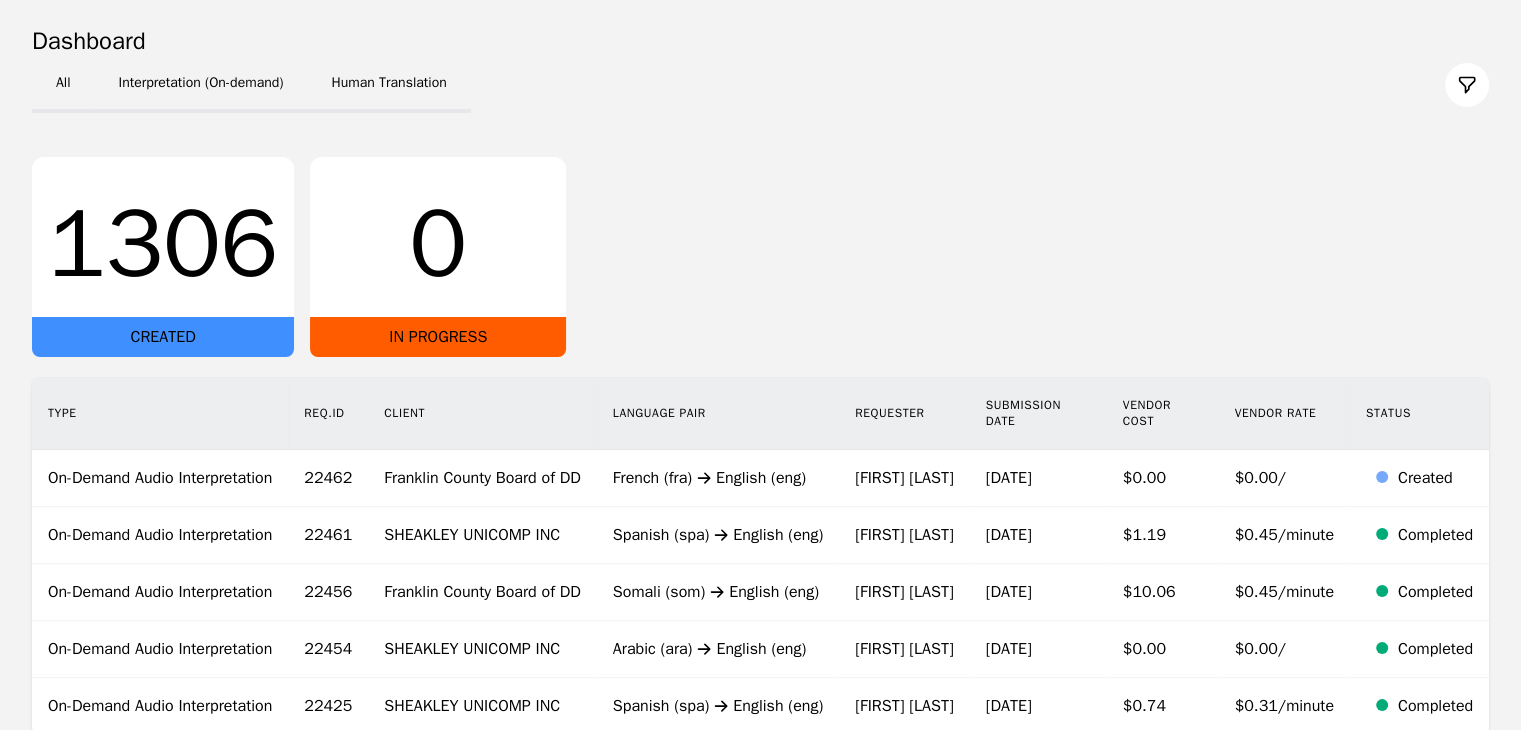scroll, scrollTop: 200, scrollLeft: 0, axis: vertical 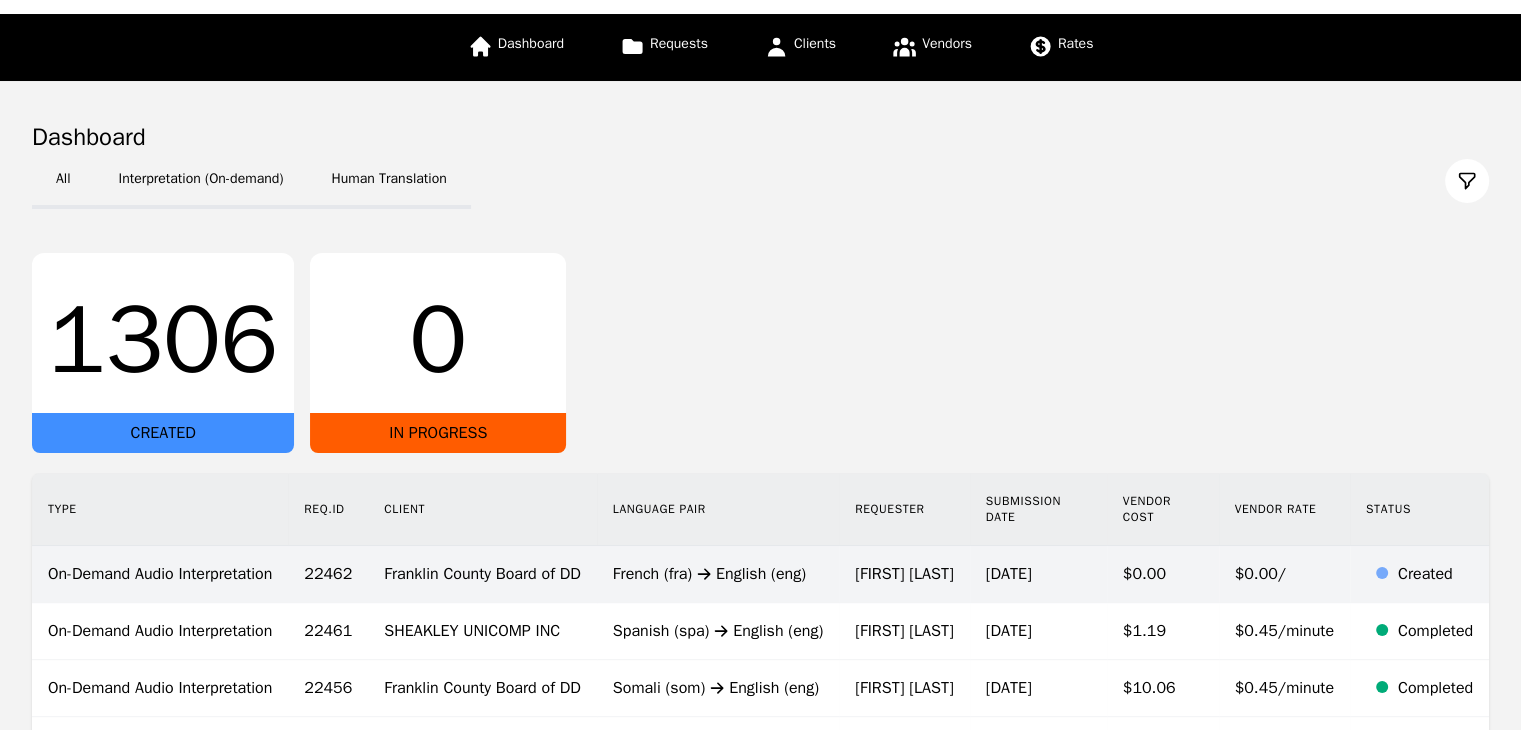 click on "French (fra) English (eng)" at bounding box center [718, 574] 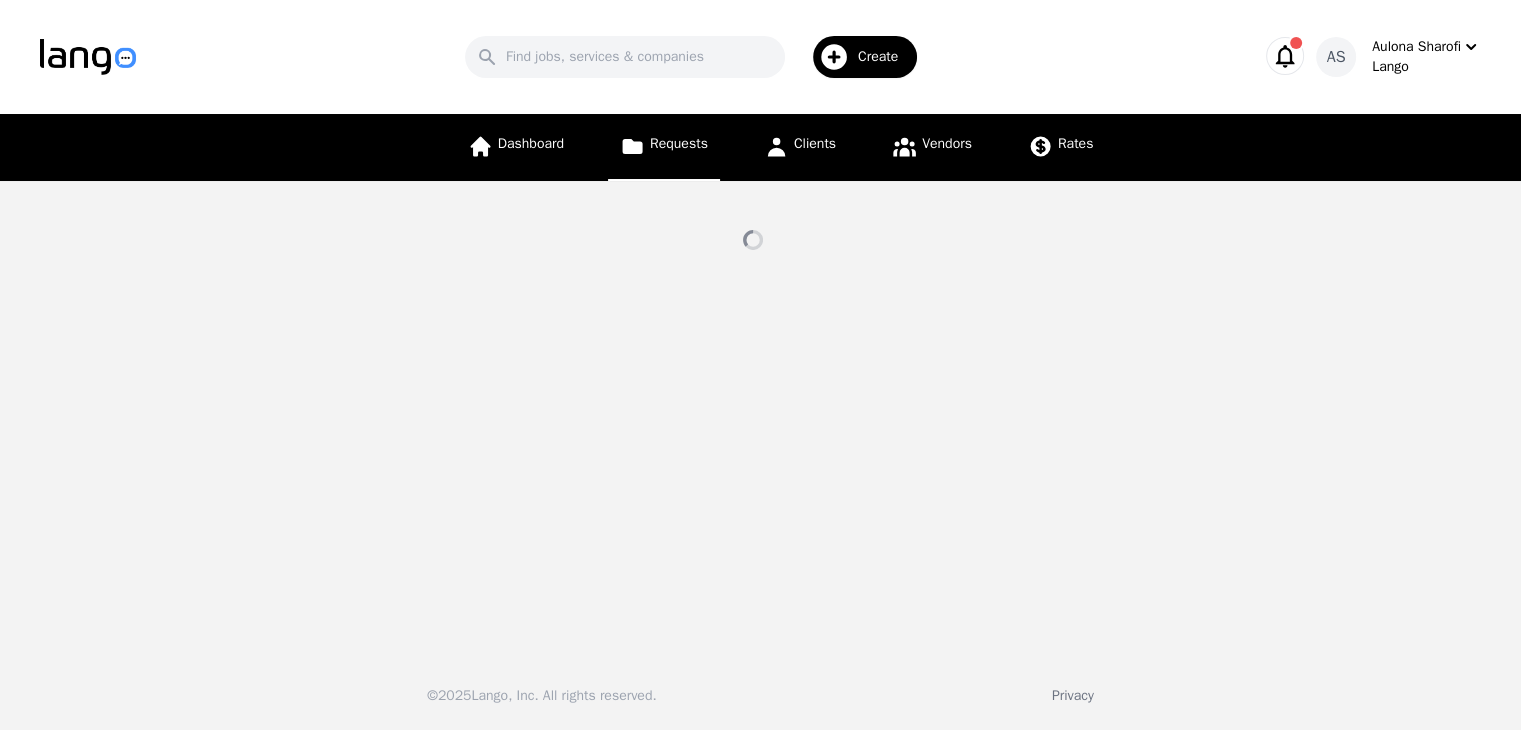 scroll, scrollTop: 0, scrollLeft: 0, axis: both 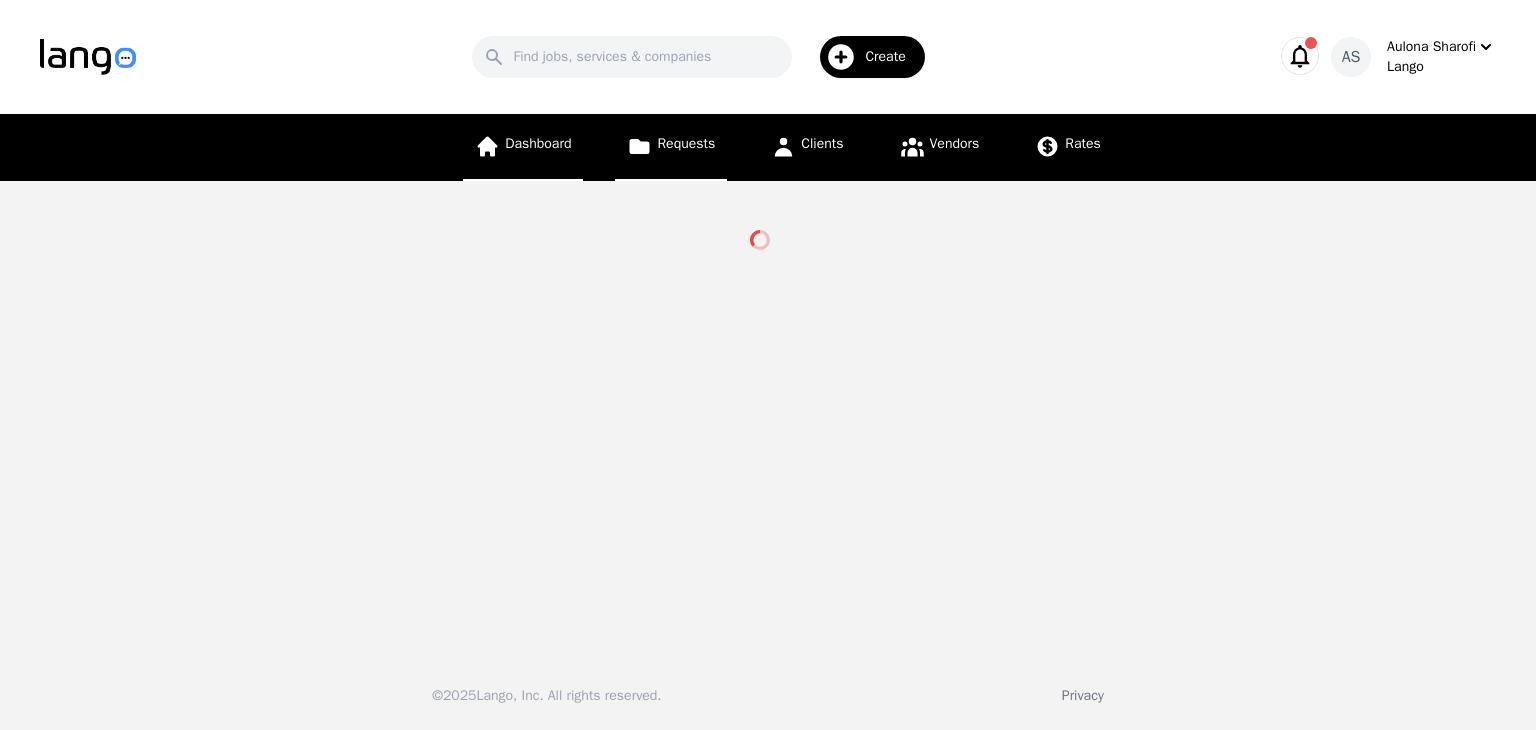 click on "Dashboard" at bounding box center [538, 143] 